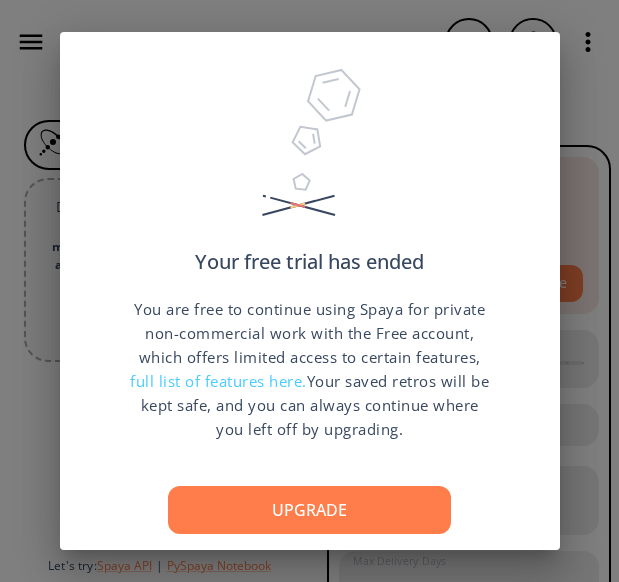 scroll, scrollTop: 0, scrollLeft: 0, axis: both 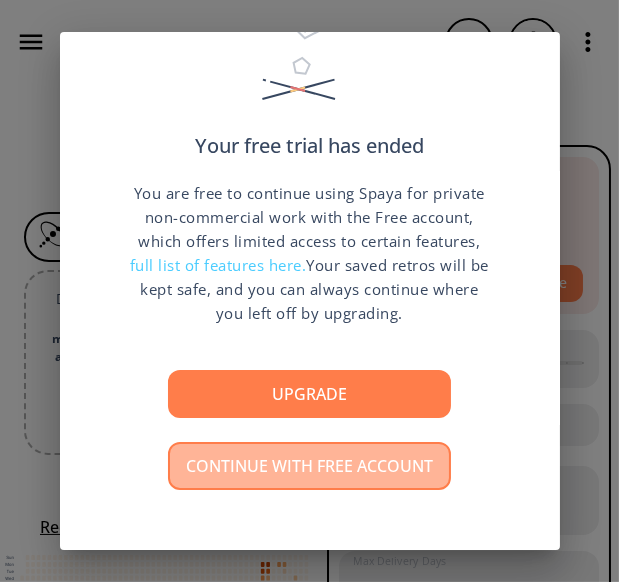 click on "Continue with free account" at bounding box center [309, 466] 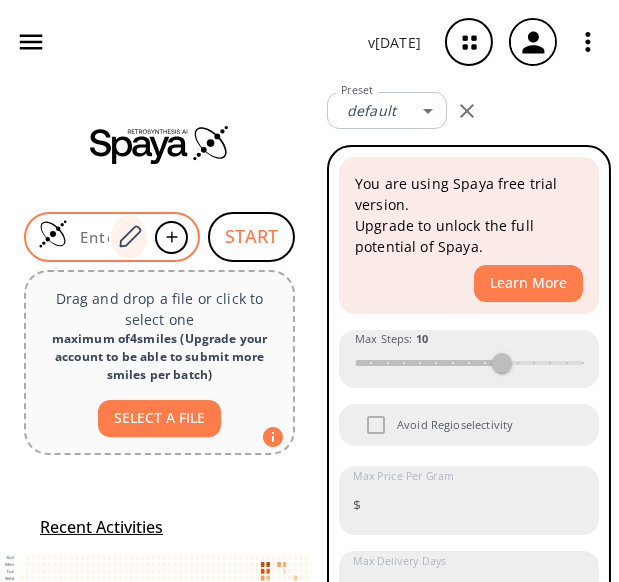 click 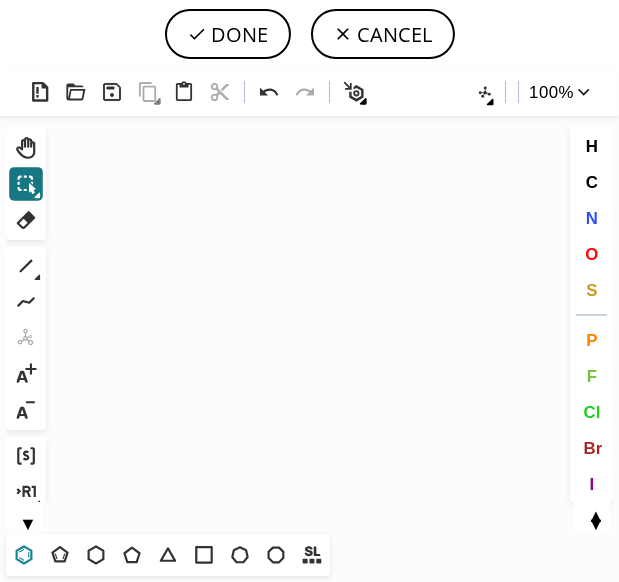 click 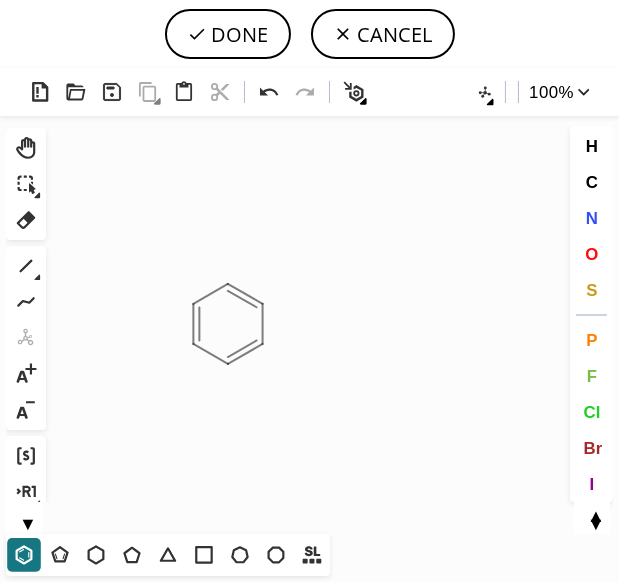 drag, startPoint x: 229, startPoint y: 325, endPoint x: 134, endPoint y: 332, distance: 95.257545 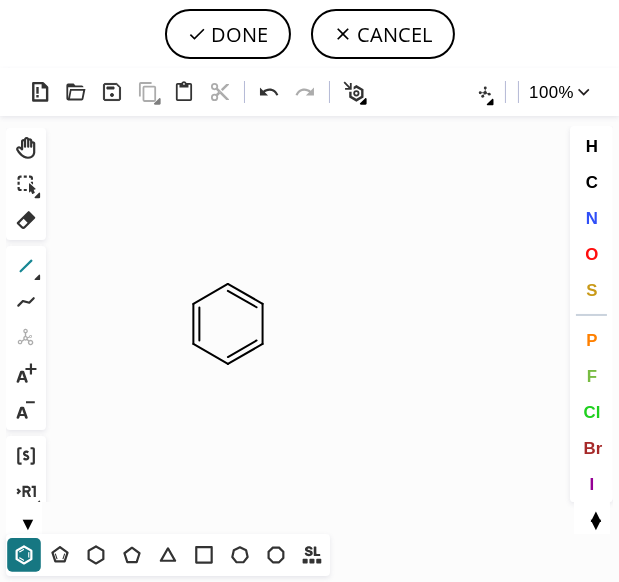 click 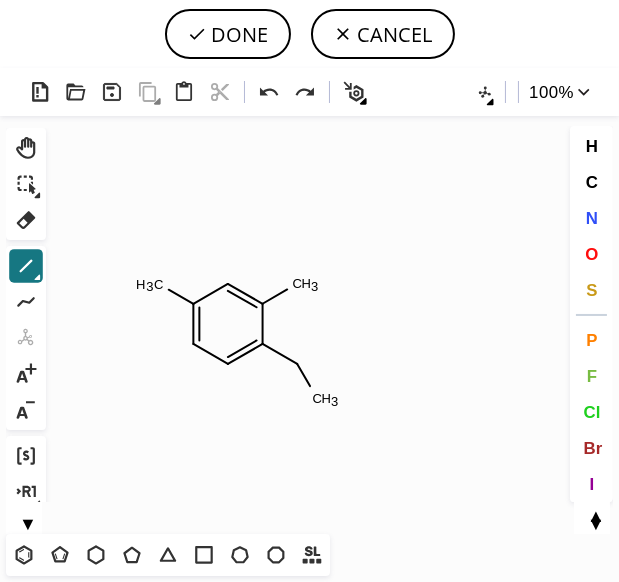 drag, startPoint x: 285, startPoint y: 370, endPoint x: 324, endPoint y: 409, distance: 55.154327 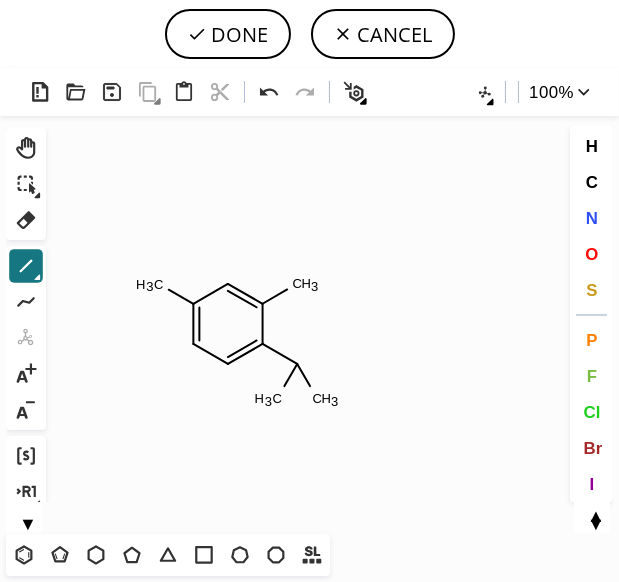 drag, startPoint x: 295, startPoint y: 371, endPoint x: 264, endPoint y: 410, distance: 49.819675 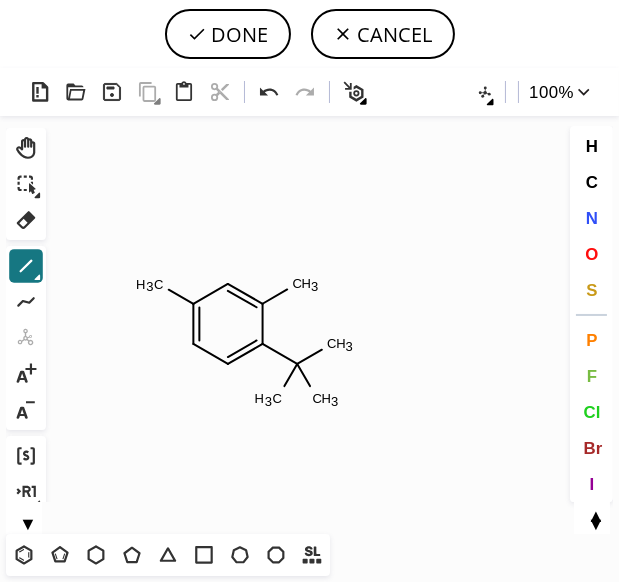 drag, startPoint x: 295, startPoint y: 360, endPoint x: 359, endPoint y: 332, distance: 69.856995 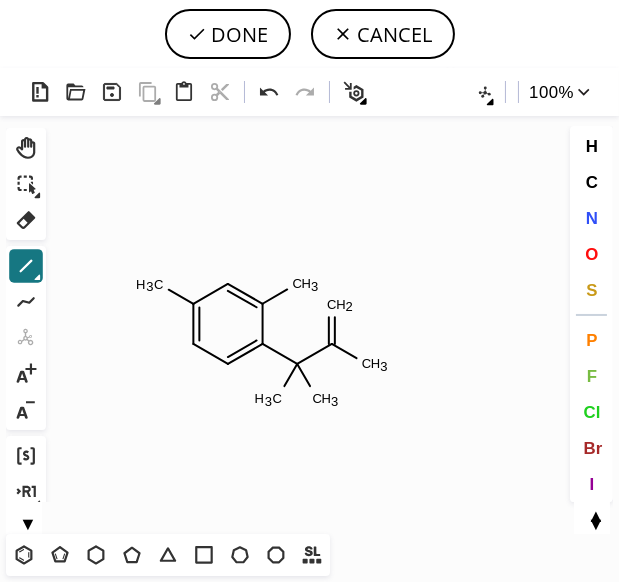 drag, startPoint x: 604, startPoint y: 440, endPoint x: 404, endPoint y: 381, distance: 208.52098 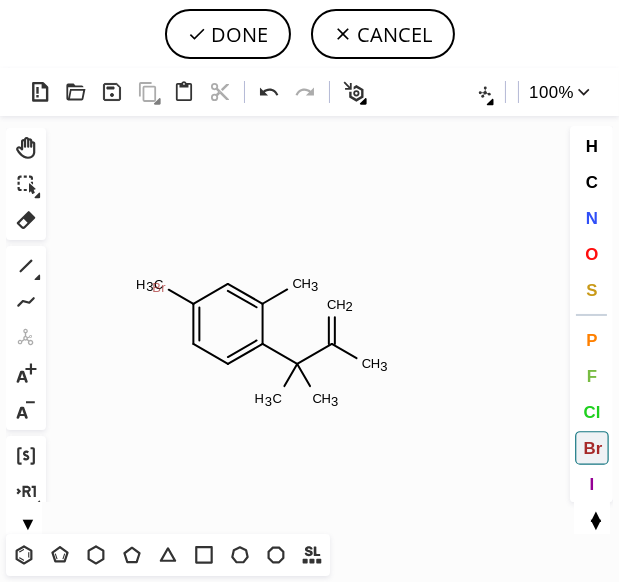 click on "Br" 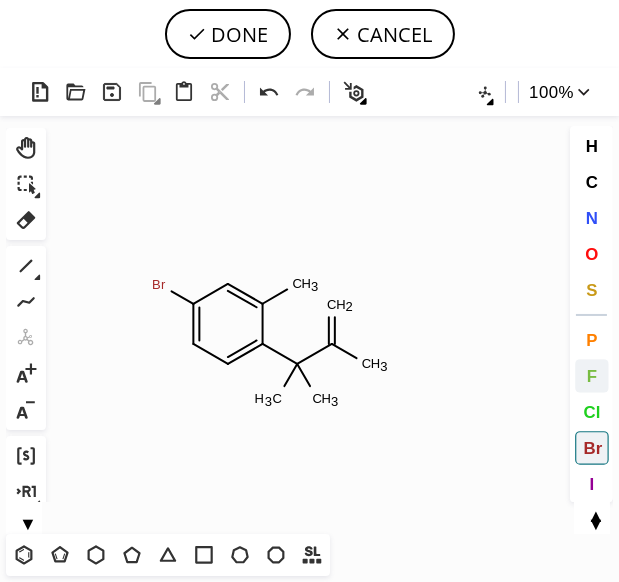 click on "F" at bounding box center [592, 376] 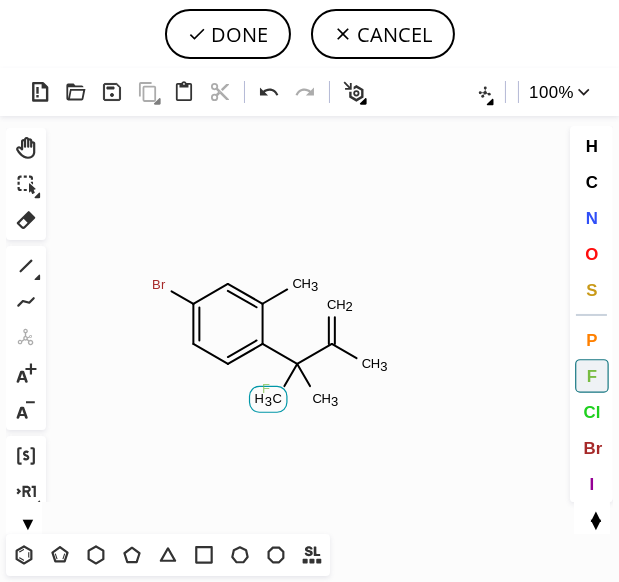 click on "F" 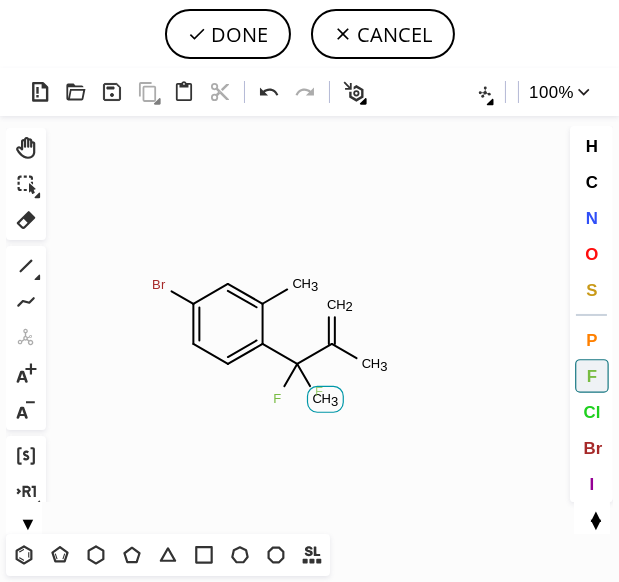 click on "F" 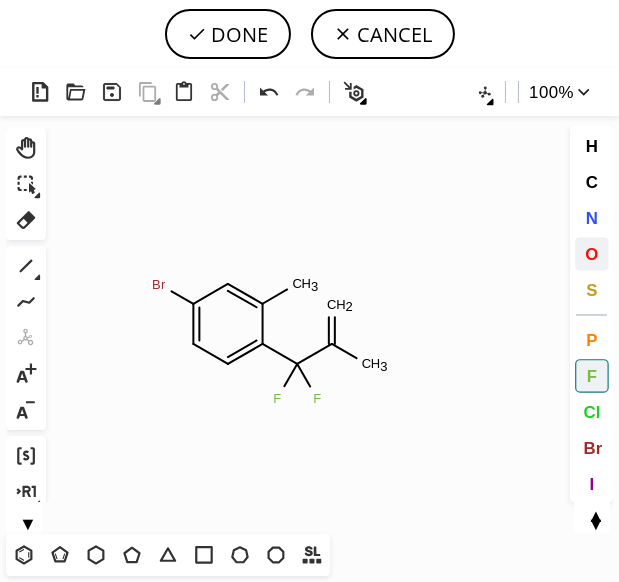 click on "O" at bounding box center [592, 254] 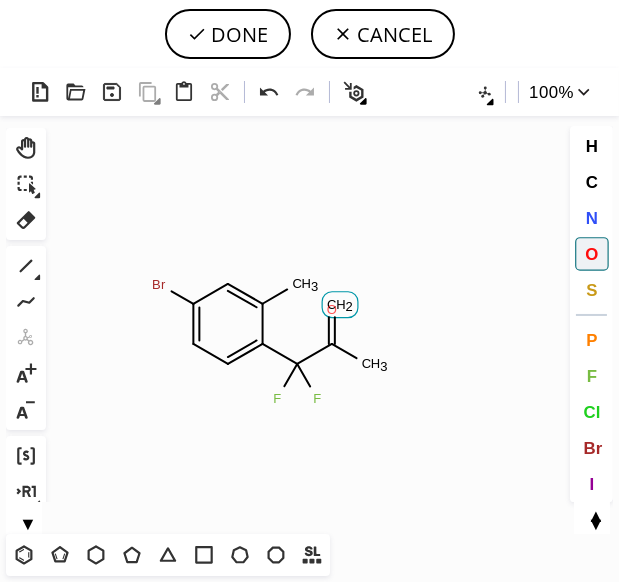 click on "O" 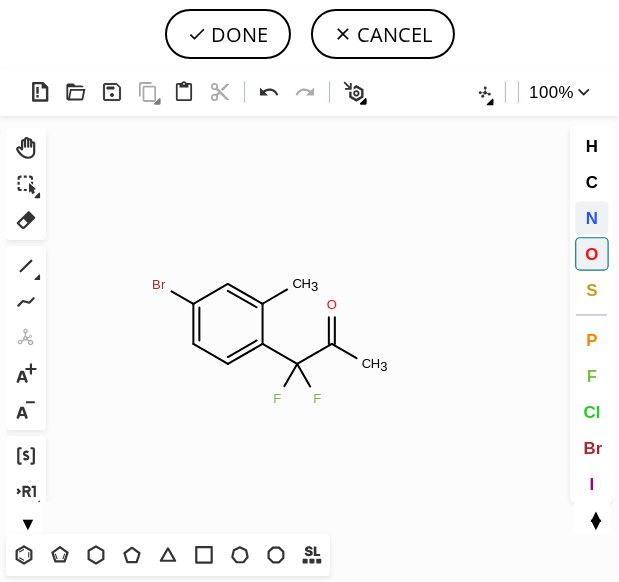 click on "N" at bounding box center [591, 217] 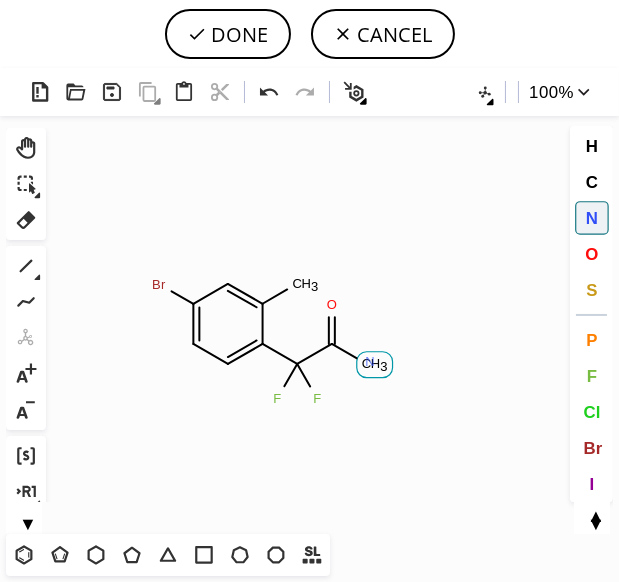 click on "N" 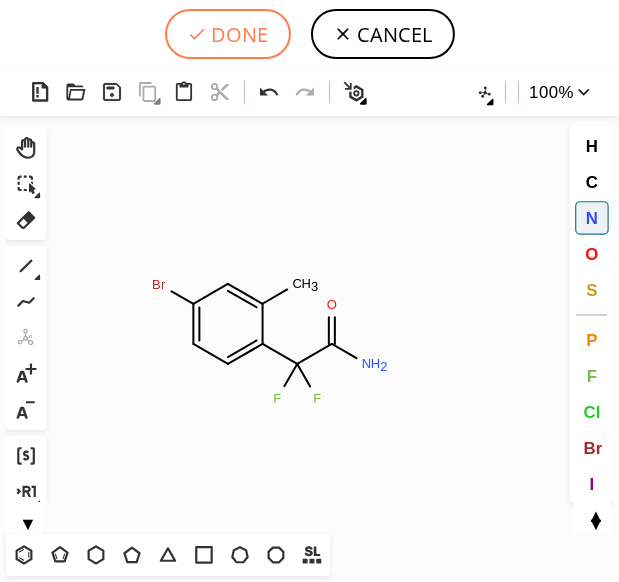 click on "DONE" at bounding box center (228, 34) 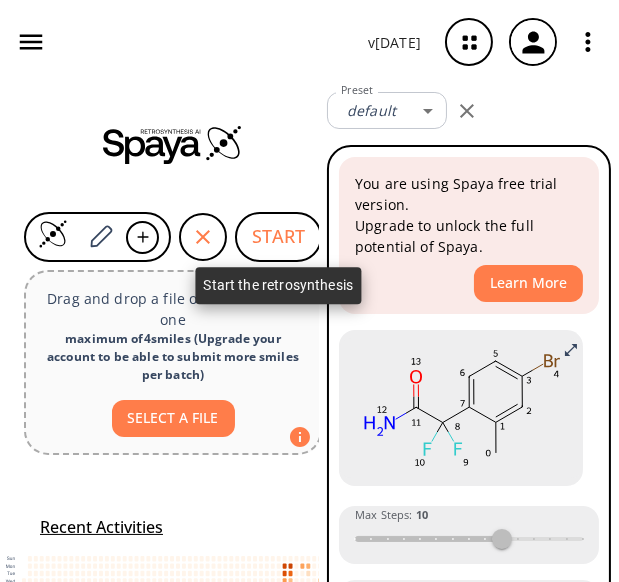 click on "START" at bounding box center [278, 237] 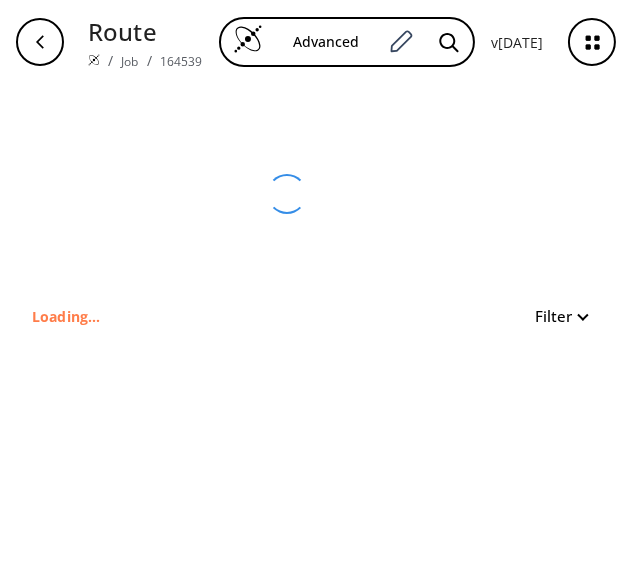 type on "C1(Br)C=CC(C(C(=O)N)(F)F)=C(C)C=1" 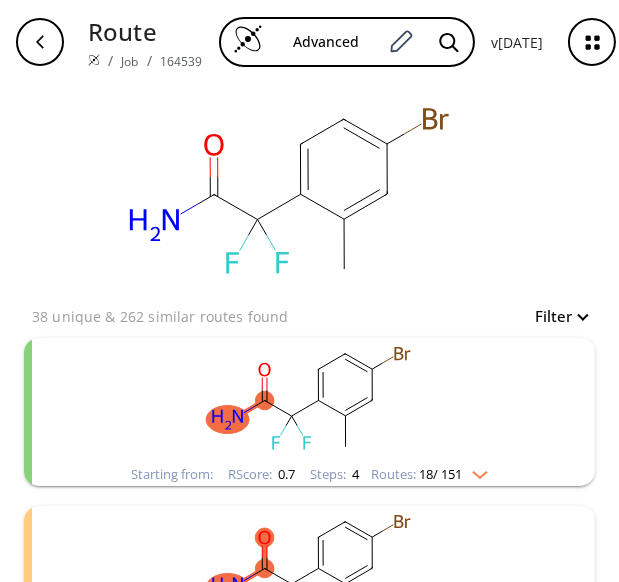 click 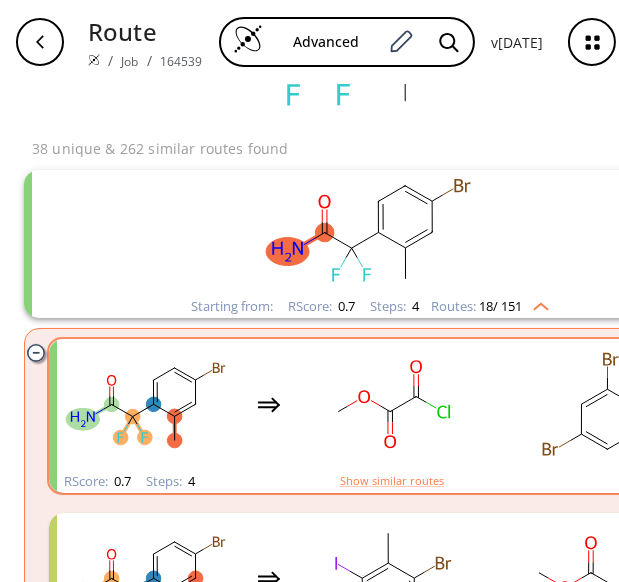 scroll, scrollTop: 181, scrollLeft: 0, axis: vertical 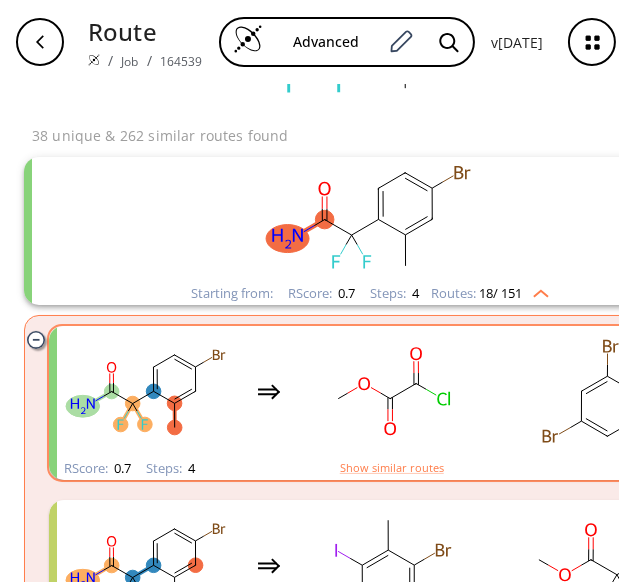 click 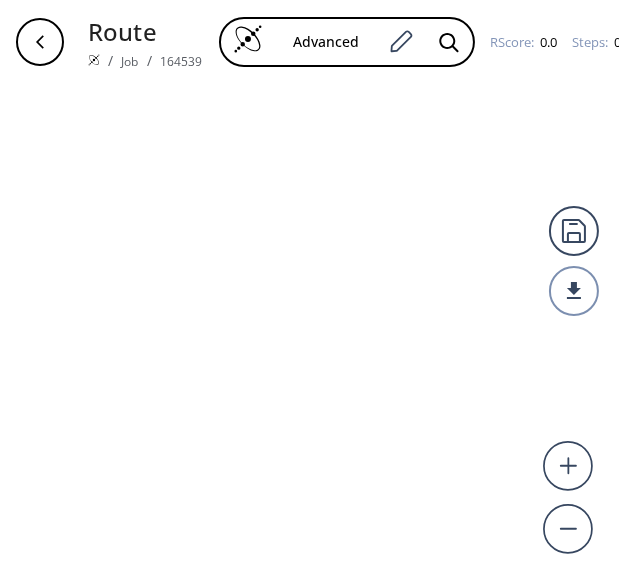 scroll, scrollTop: 0, scrollLeft: 0, axis: both 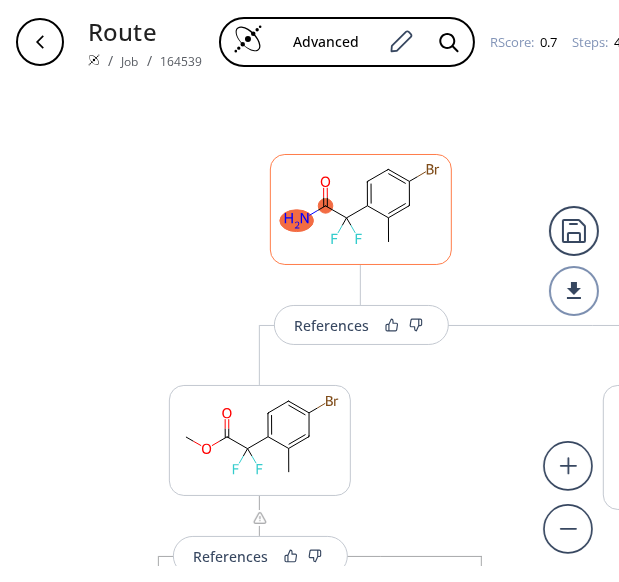 click 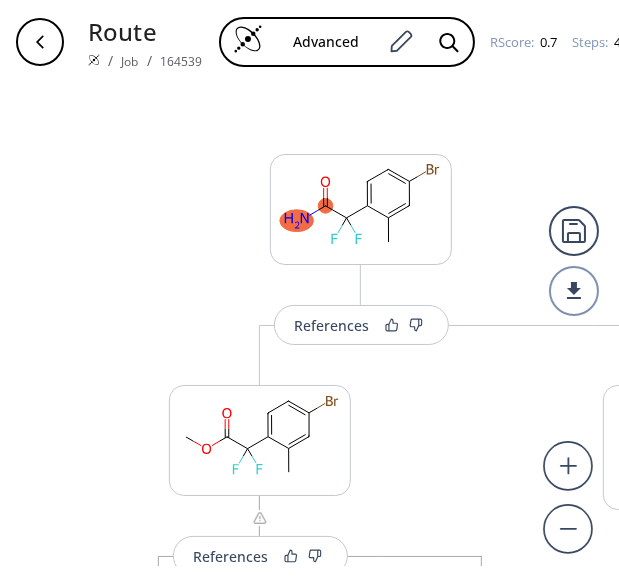 scroll, scrollTop: 10, scrollLeft: 0, axis: vertical 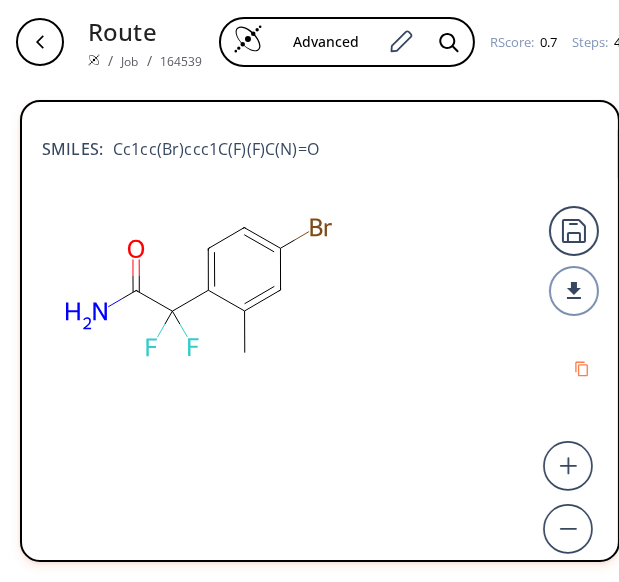 click on "SMILES: Cc1cc(Br)ccc1C(F)(F)C(N)=O" at bounding box center (320, 139) 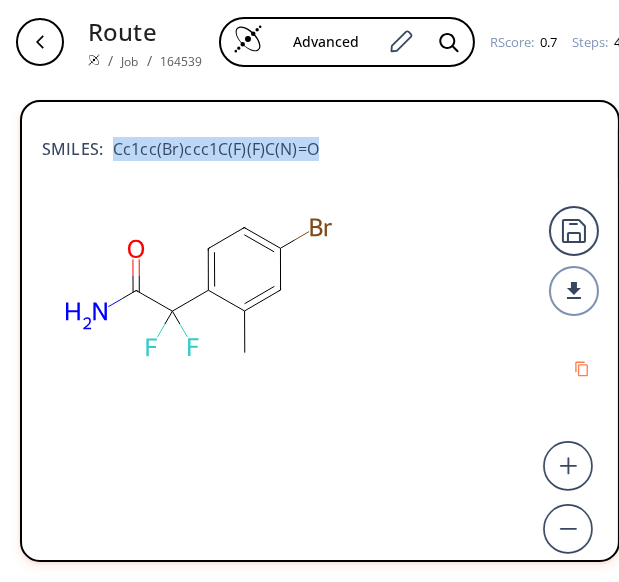 drag, startPoint x: 317, startPoint y: 144, endPoint x: 113, endPoint y: 149, distance: 204.06126 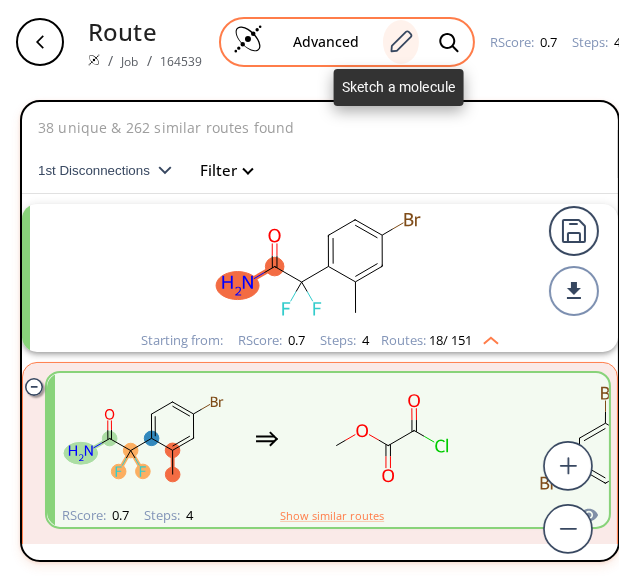 click 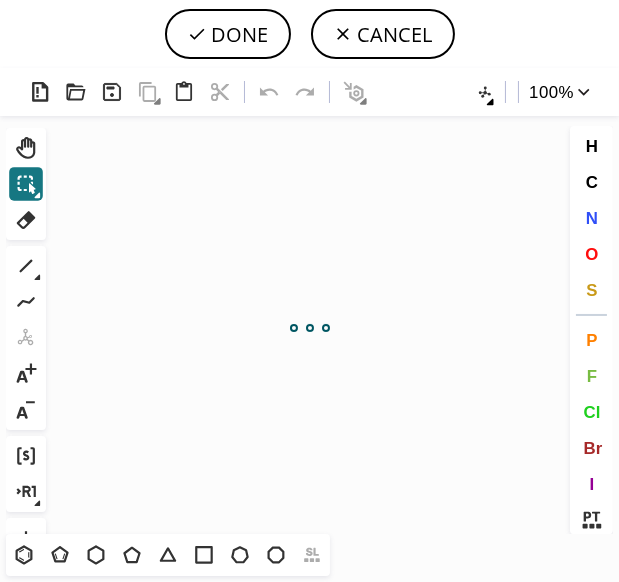 scroll, scrollTop: 0, scrollLeft: 0, axis: both 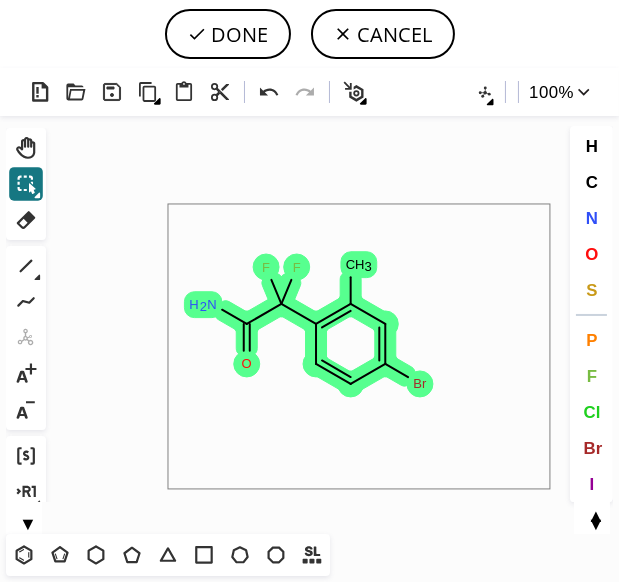drag, startPoint x: 169, startPoint y: 205, endPoint x: 492, endPoint y: 438, distance: 398.26877 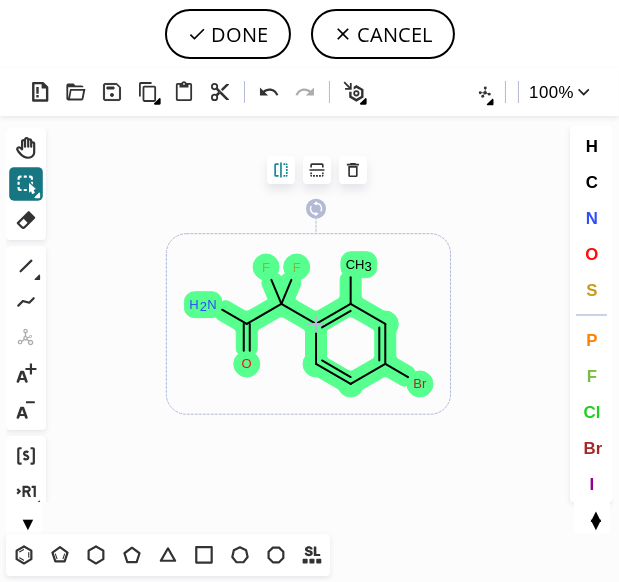 click 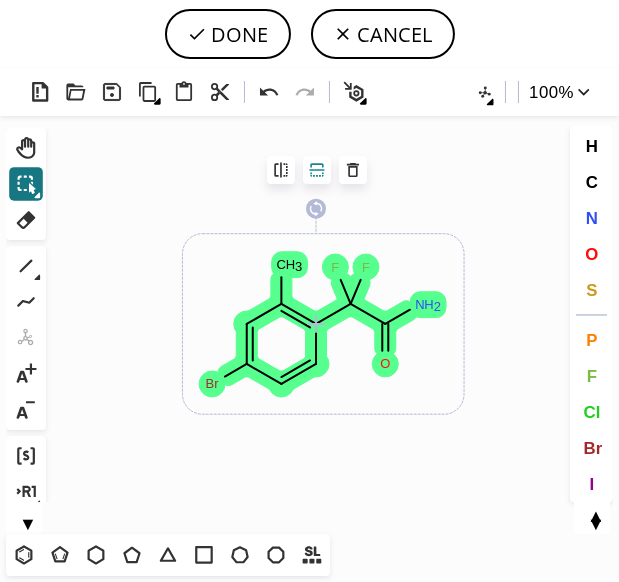 click 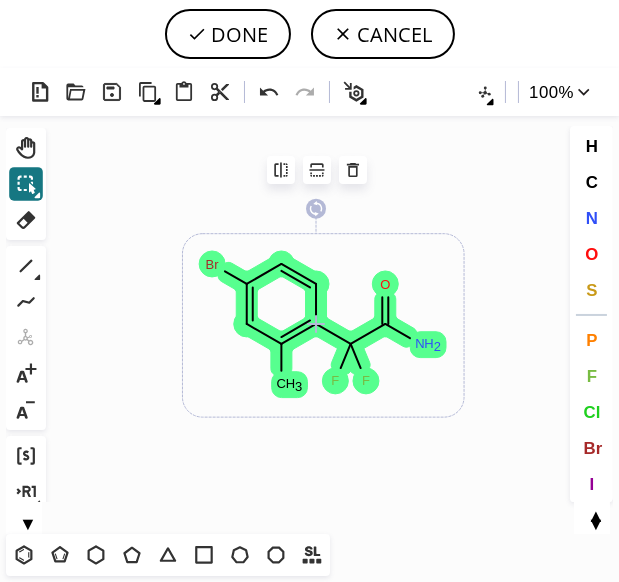 click on "Created with [PERSON_NAME] 2.3.0 Br O N H 2 F F C H 3" 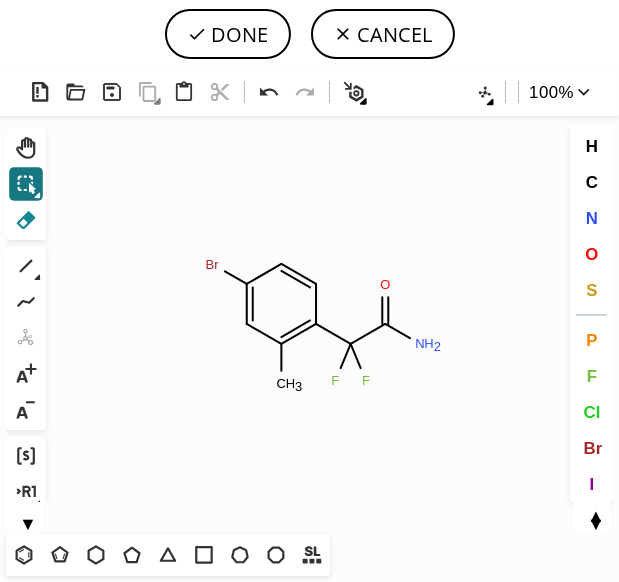 click 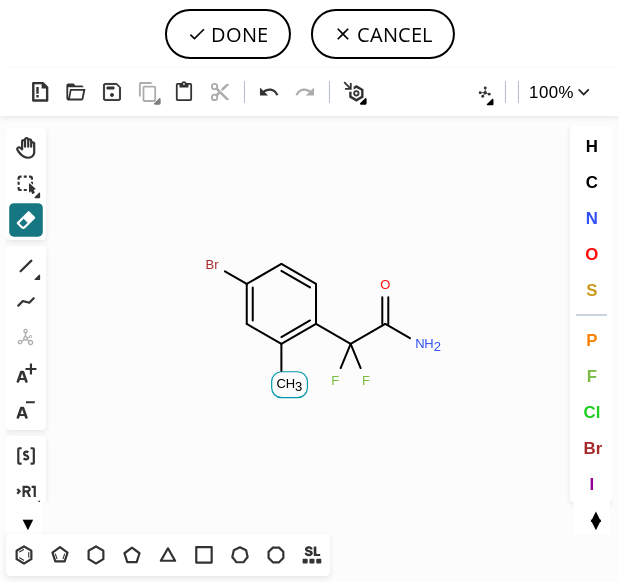 click 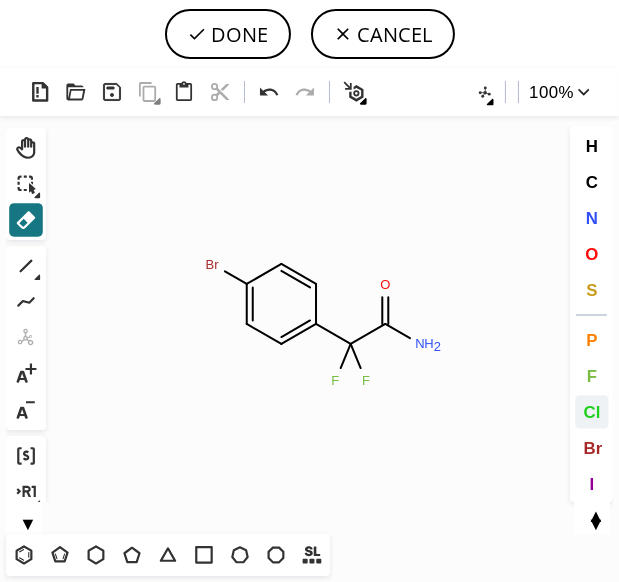 click on "Cl" at bounding box center (592, 412) 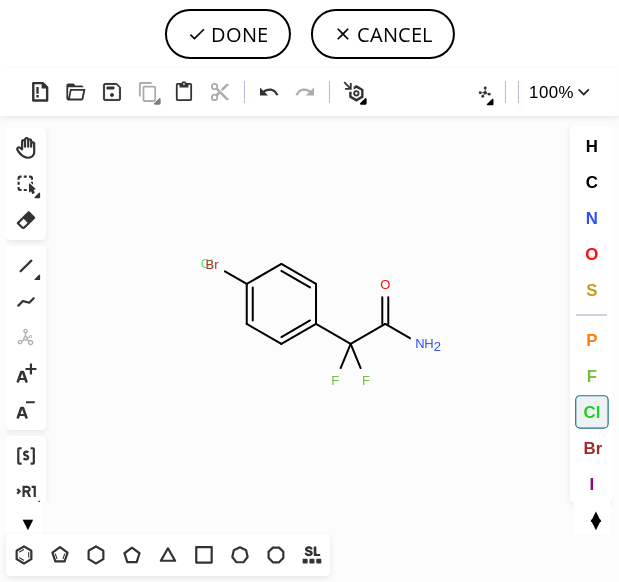 click on "Cl" 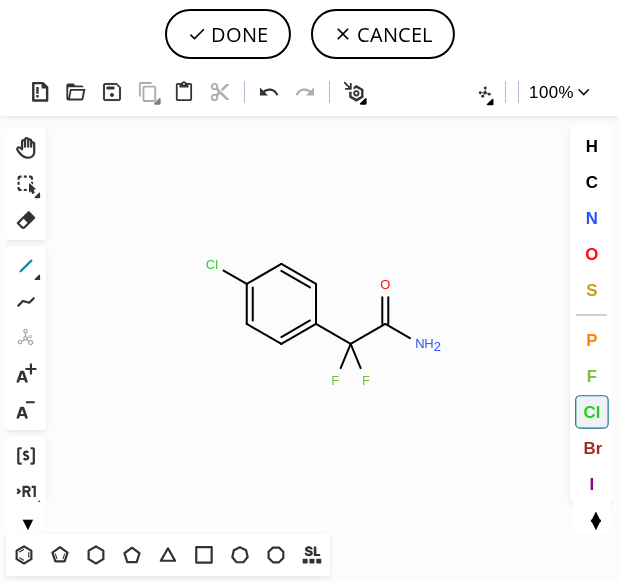 click 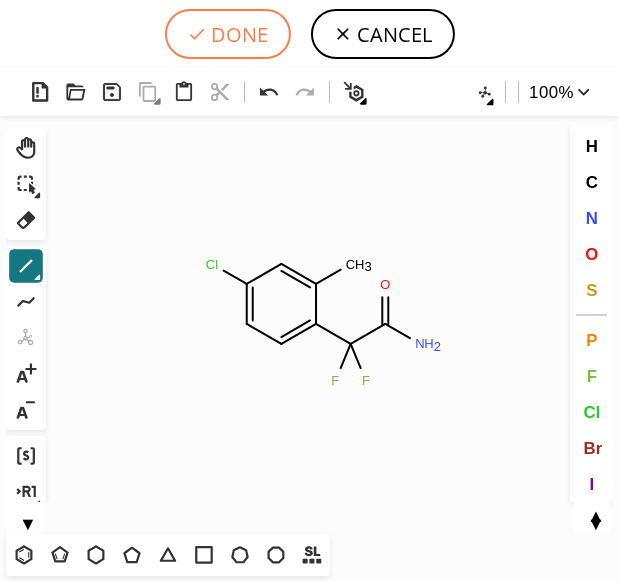 click on "DONE" at bounding box center (228, 34) 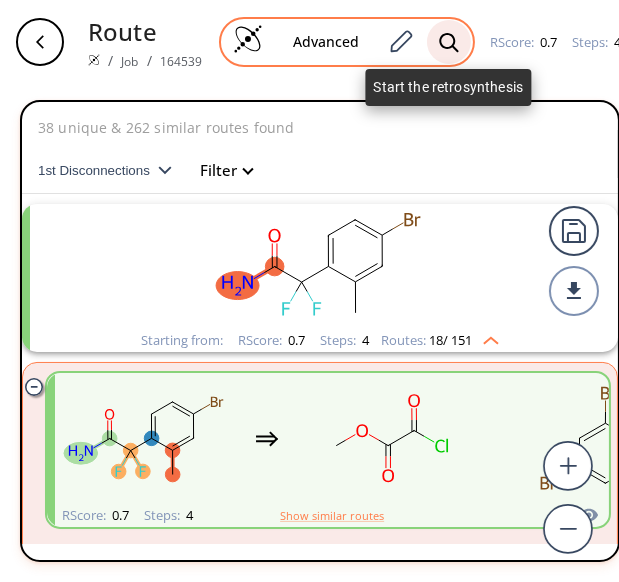 click 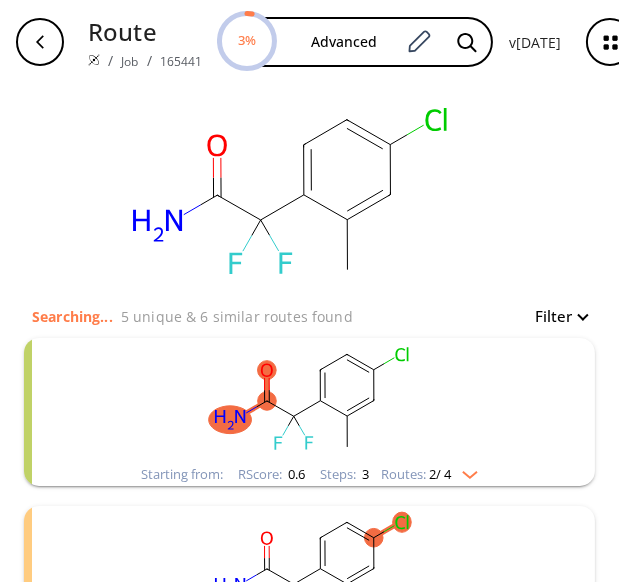 click 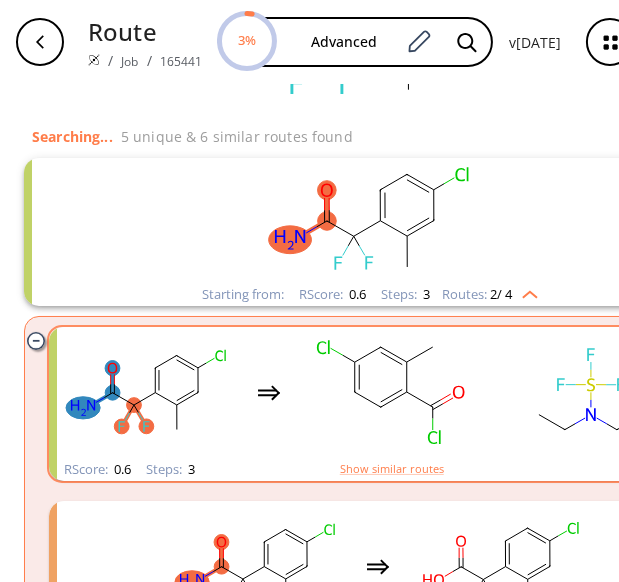 scroll, scrollTop: 181, scrollLeft: 0, axis: vertical 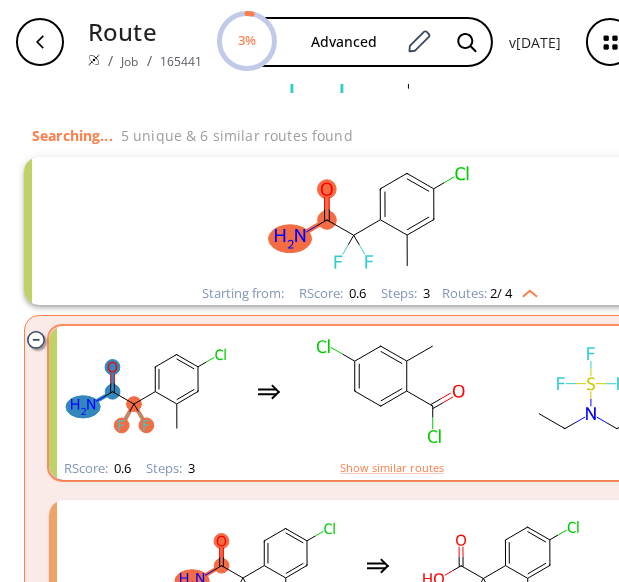 click at bounding box center [569, 391] 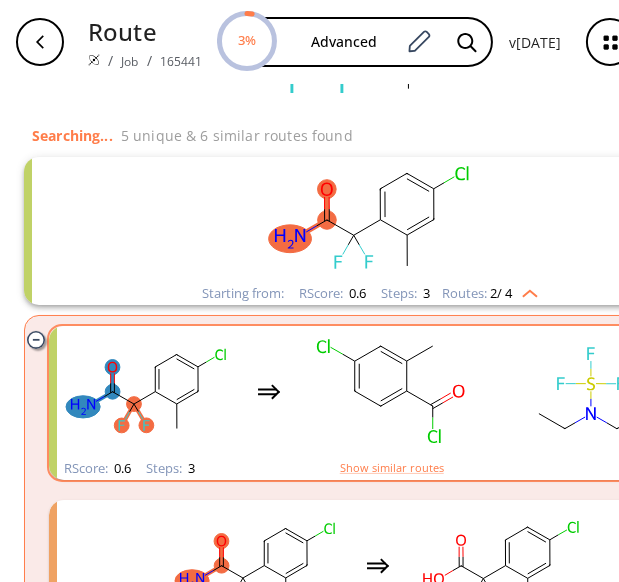 scroll, scrollTop: 0, scrollLeft: 0, axis: both 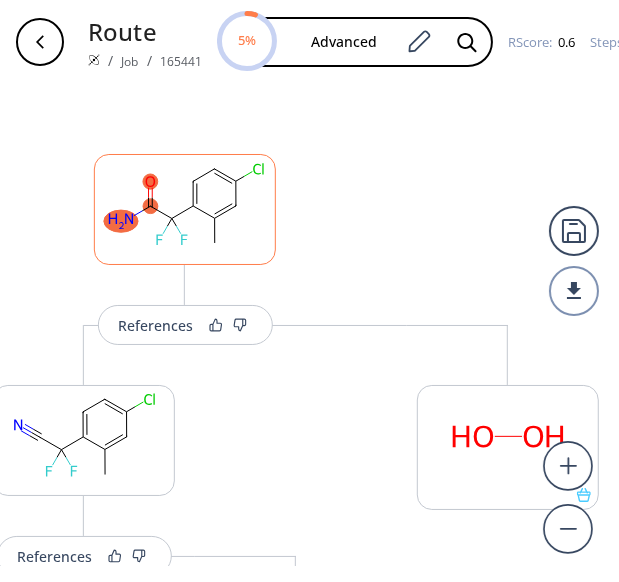 click 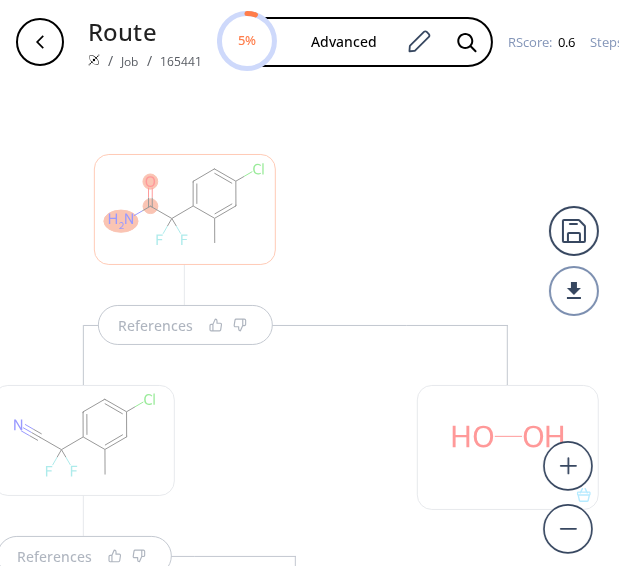 scroll, scrollTop: 0, scrollLeft: 0, axis: both 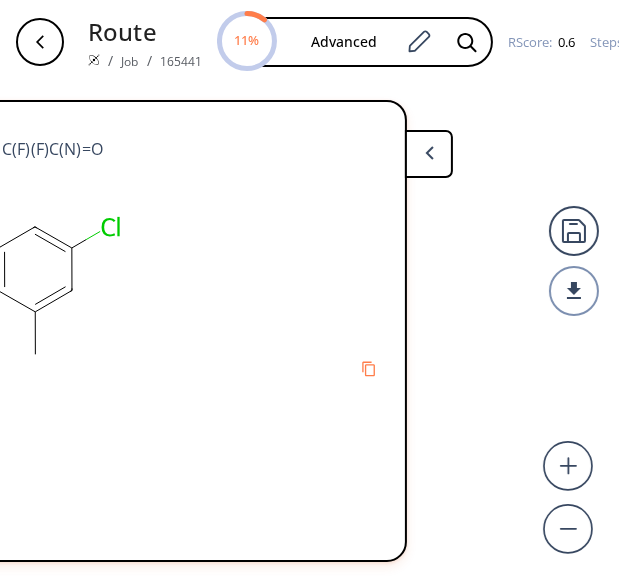 click on "SMILES: Cc1cc(Cl)ccc1C(F)(F)C(N)=O" at bounding box center (130, 331) 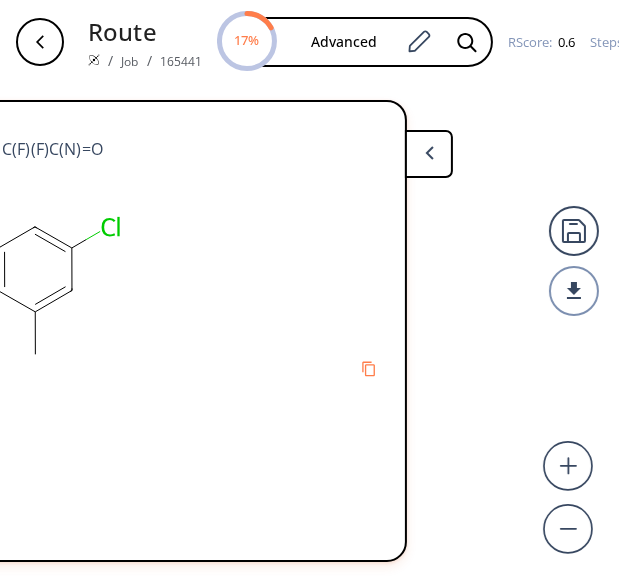 click on "SMILES: Cc1cc(Cl)ccc1C(F)(F)C(N)=O" at bounding box center (130, 331) 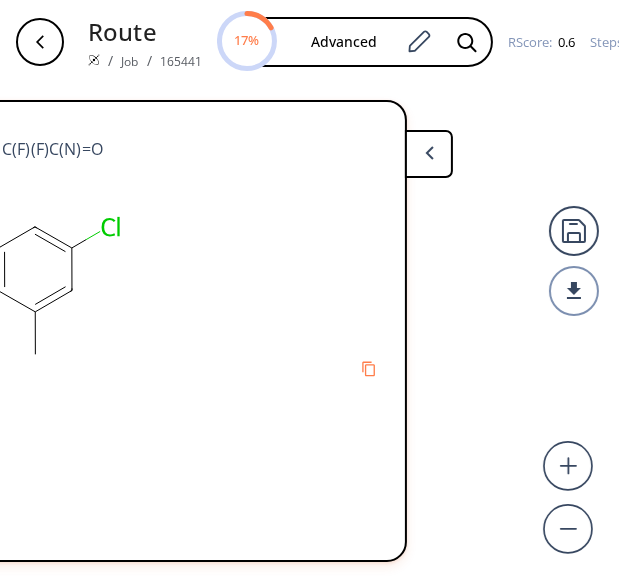 click on "References References References" at bounding box center (887, 603) 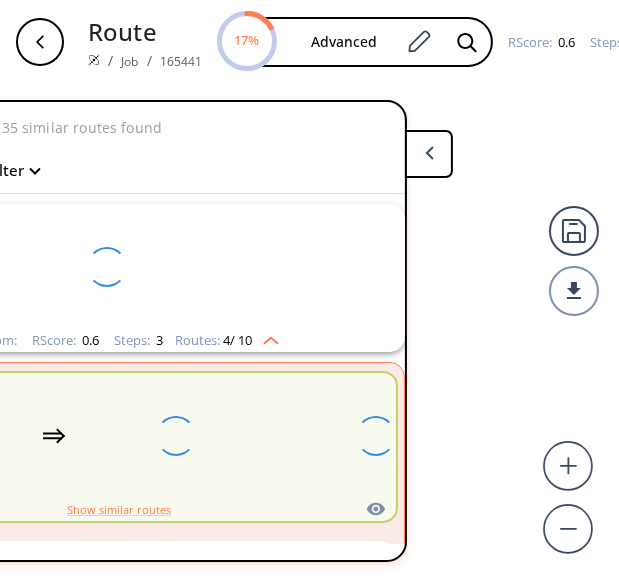 scroll, scrollTop: 44, scrollLeft: 0, axis: vertical 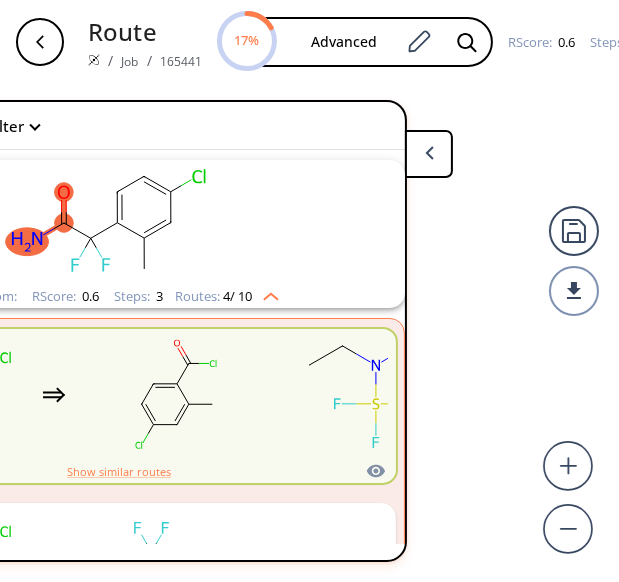 click on "References More routes from here References More routes from here References More routes from here More routes from here More routes from here More routes from here" at bounding box center (554, 325) 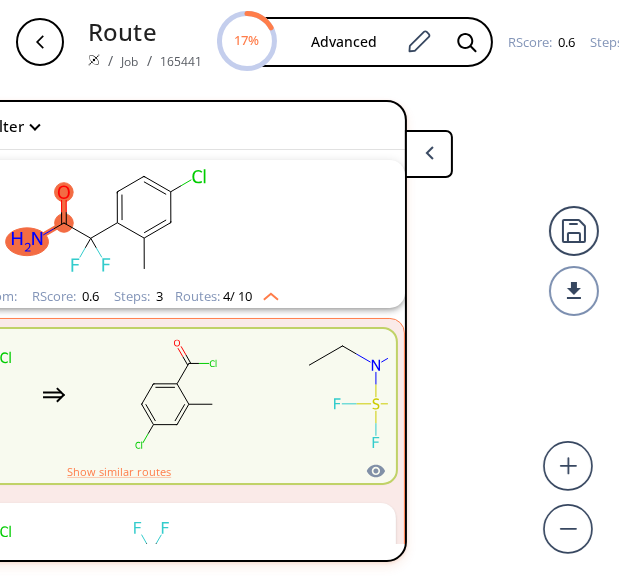 scroll, scrollTop: 9, scrollLeft: 0, axis: vertical 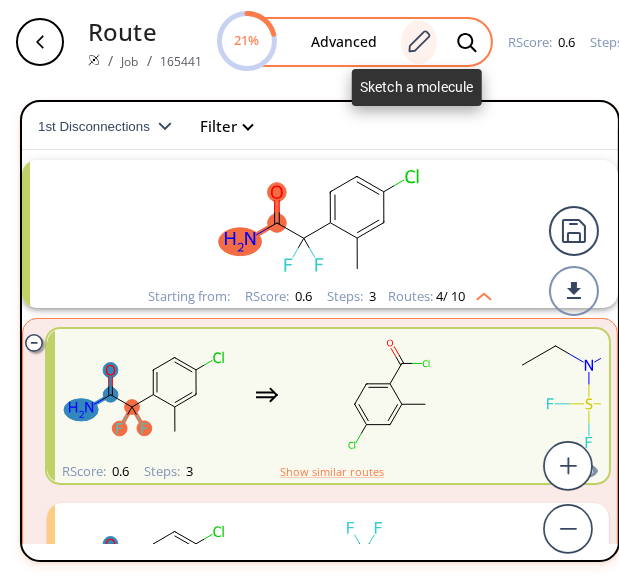 click 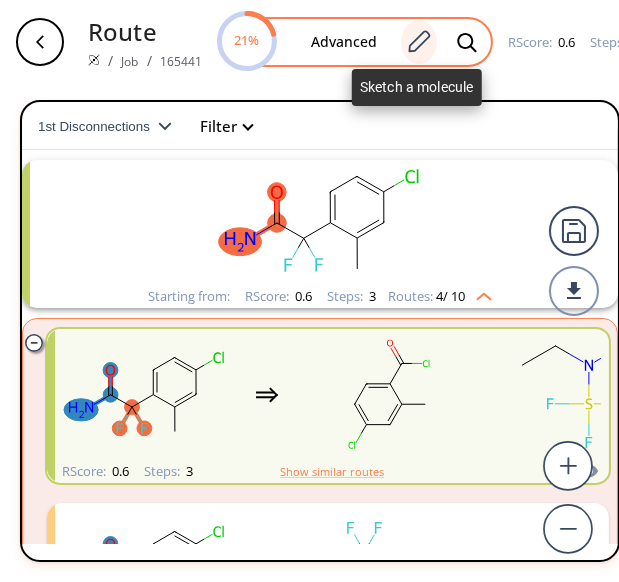 scroll, scrollTop: 0, scrollLeft: 0, axis: both 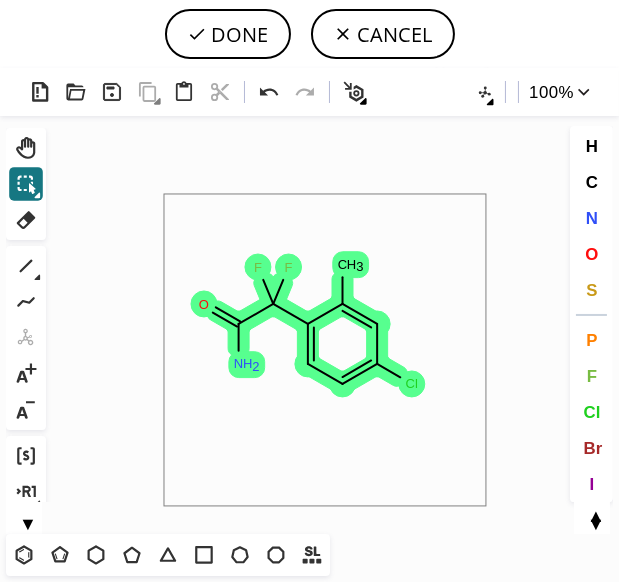 drag, startPoint x: 165, startPoint y: 195, endPoint x: 487, endPoint y: 507, distance: 448.36145 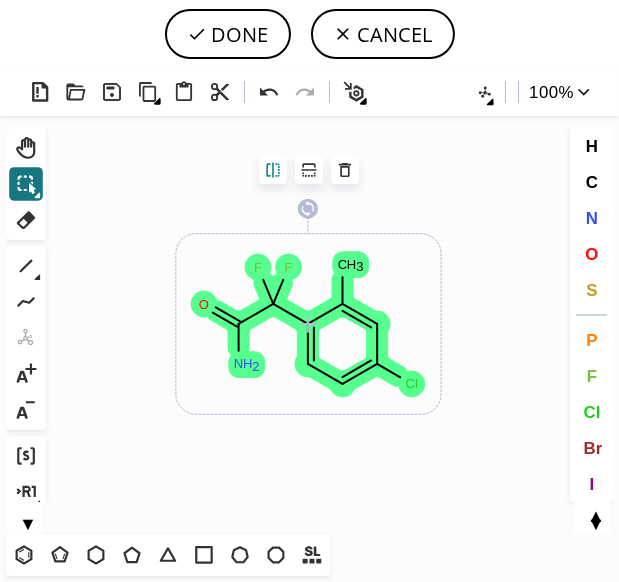 click 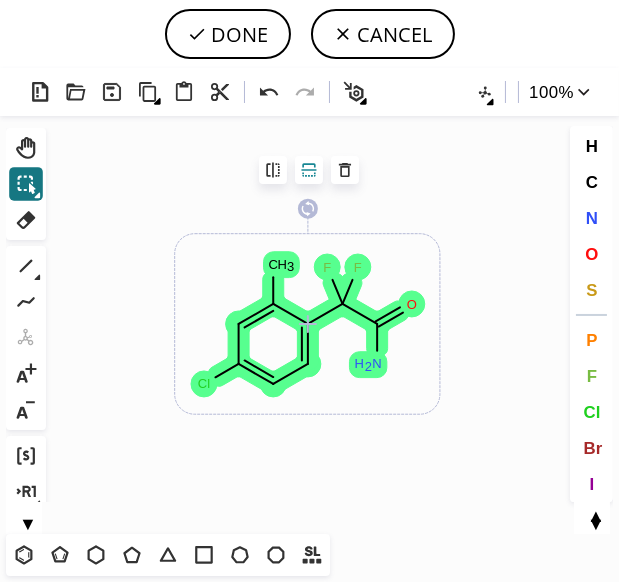 click 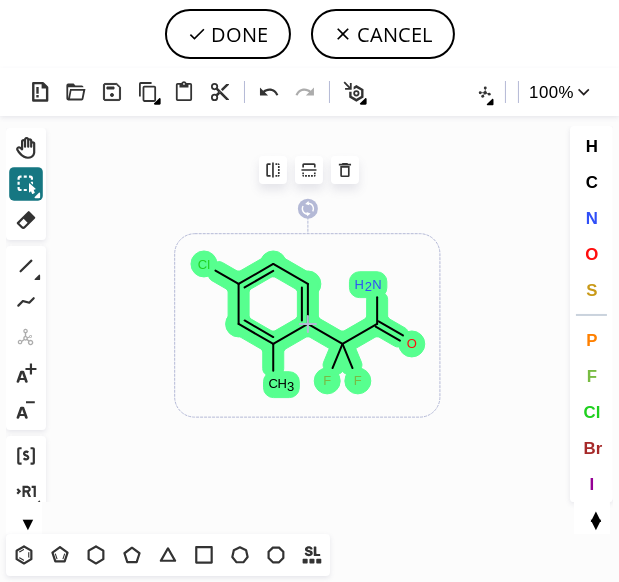 click on "Created with [PERSON_NAME] 2.3.0 Cl F F N H 2 O C H 3" 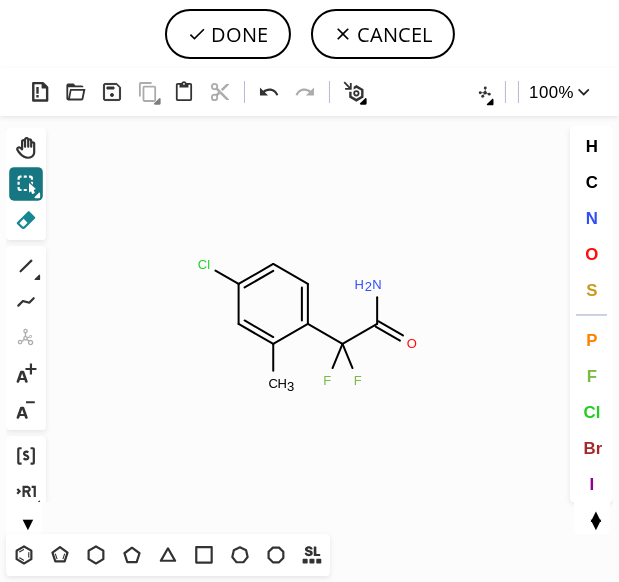 click 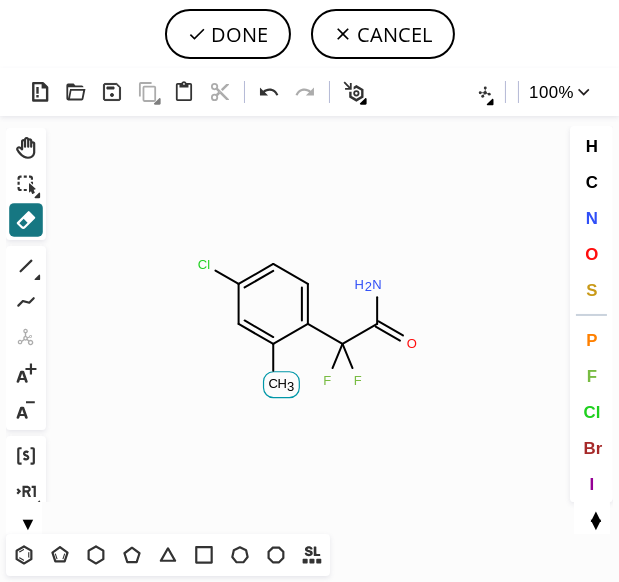click 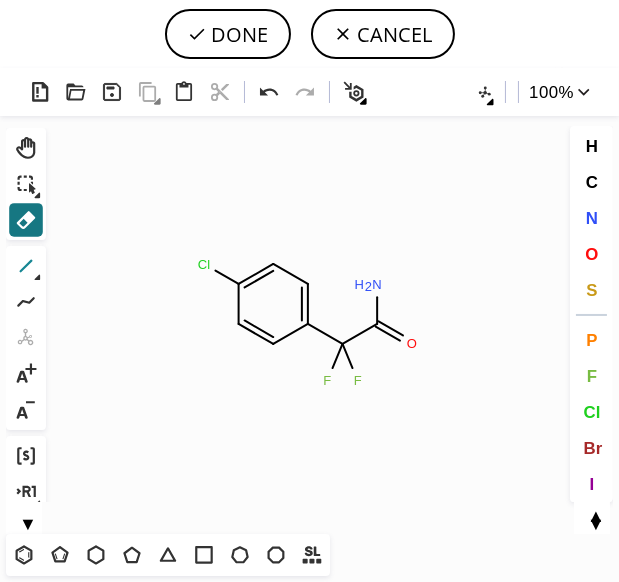 click 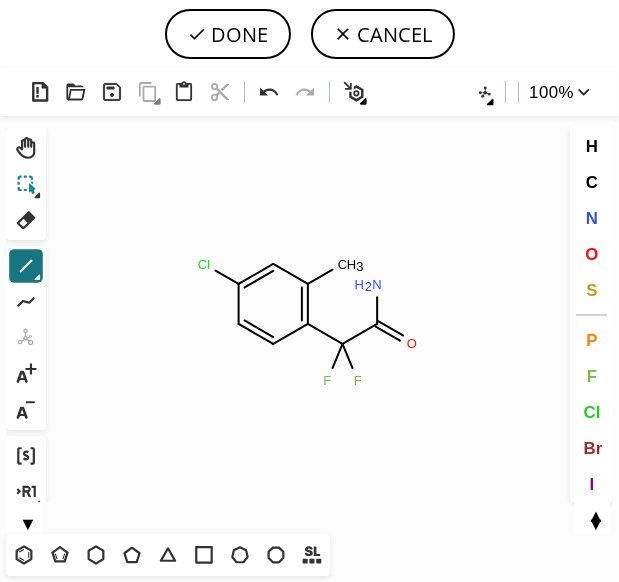 click 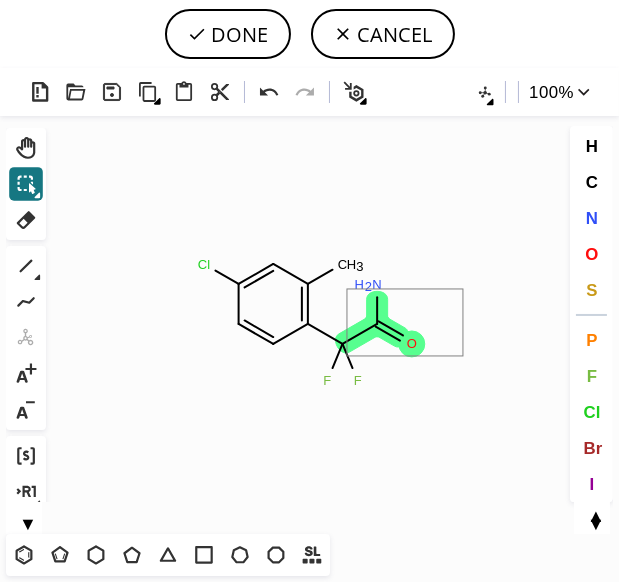 drag, startPoint x: 360, startPoint y: 290, endPoint x: 464, endPoint y: 357, distance: 123.71338 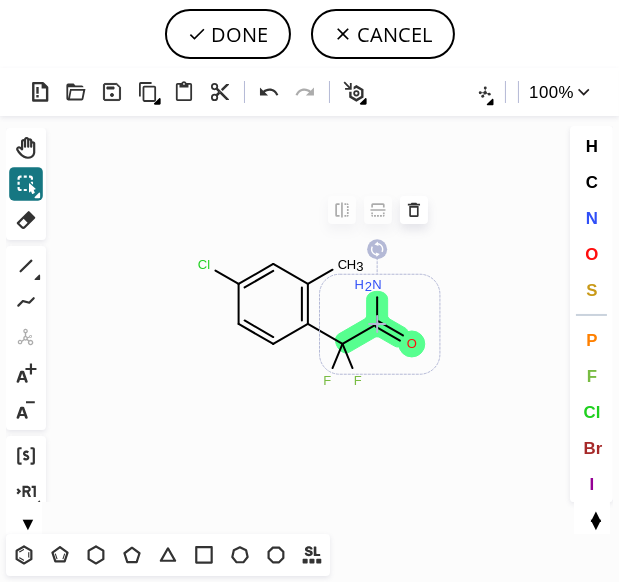 click on "Created with [PERSON_NAME] 2.3.0 C H 3 F F N H 2 O Cl" 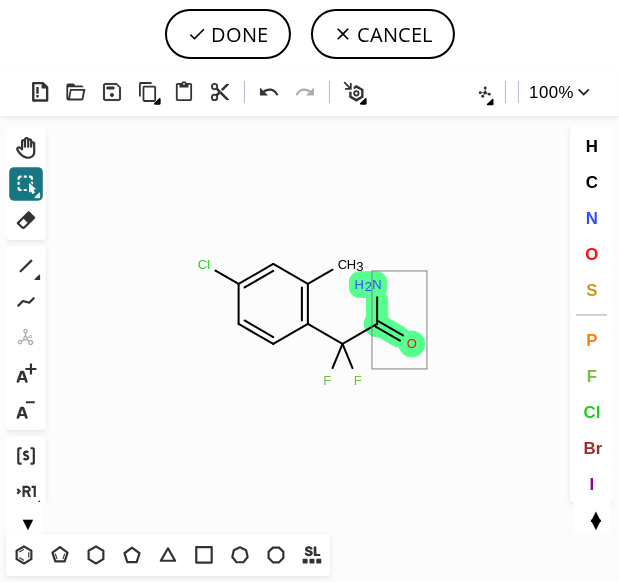 drag, startPoint x: 428, startPoint y: 370, endPoint x: 373, endPoint y: 272, distance: 112.37882 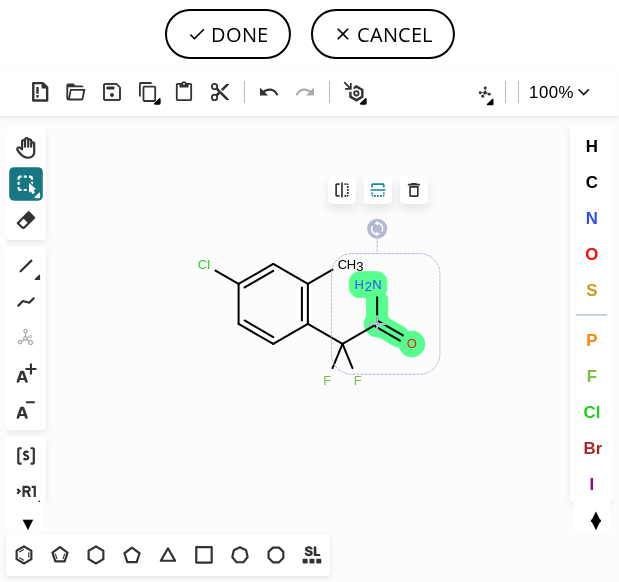 click 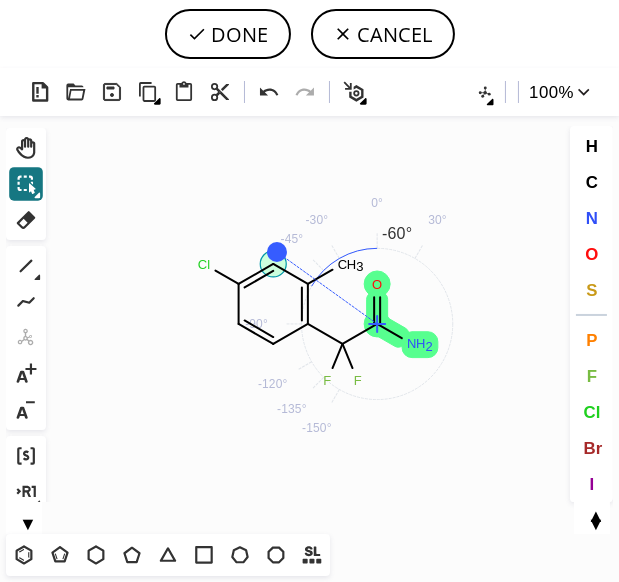 drag, startPoint x: 378, startPoint y: 248, endPoint x: 278, endPoint y: 253, distance: 100.12492 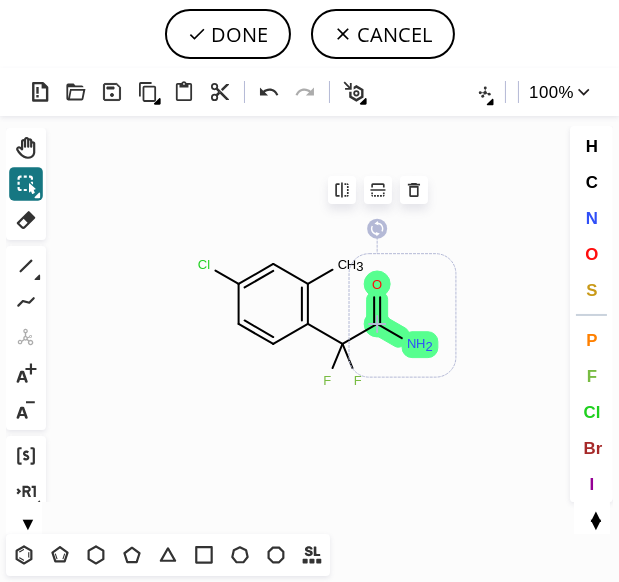 click on "Created with [PERSON_NAME] 2.3.0 F F N H 2 O Cl C H 3" 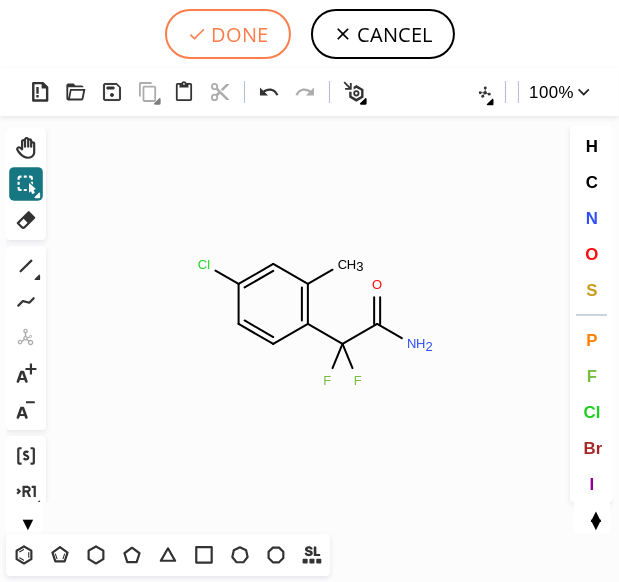 click on "DONE" at bounding box center (228, 34) 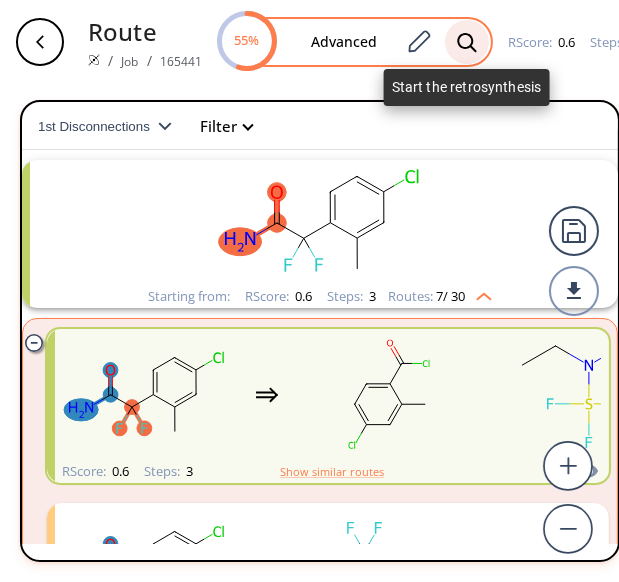 click 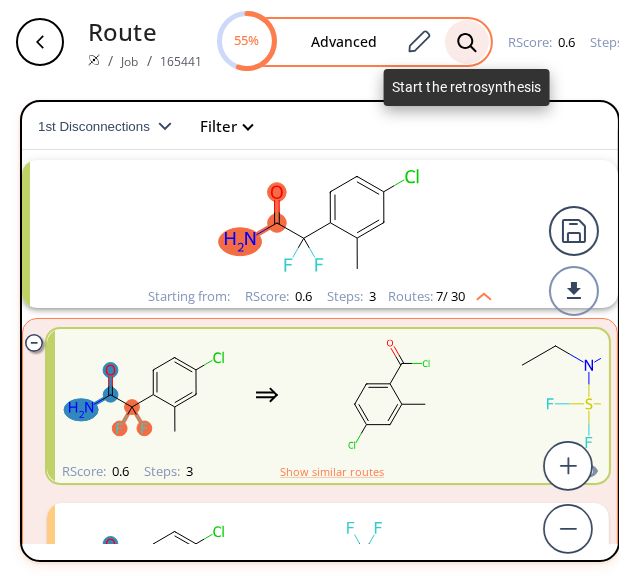 scroll, scrollTop: 0, scrollLeft: 284, axis: horizontal 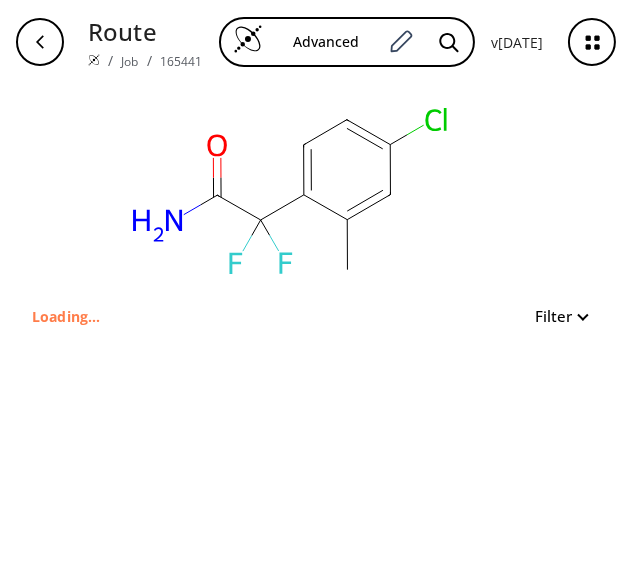 type on "C1(=CC=C(C(F)(F)C(N)=O)C(C)=C1)Cl" 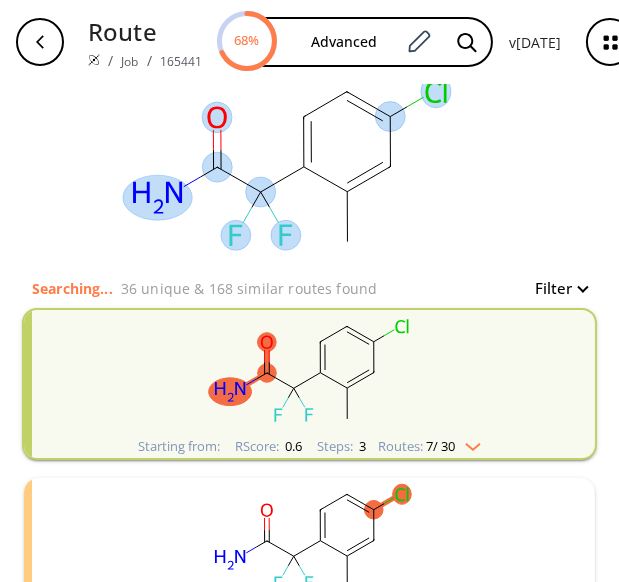 scroll, scrollTop: 0, scrollLeft: 0, axis: both 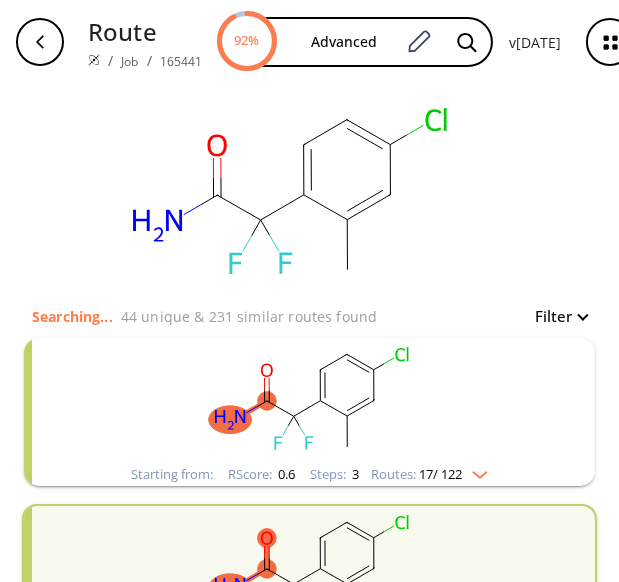 click 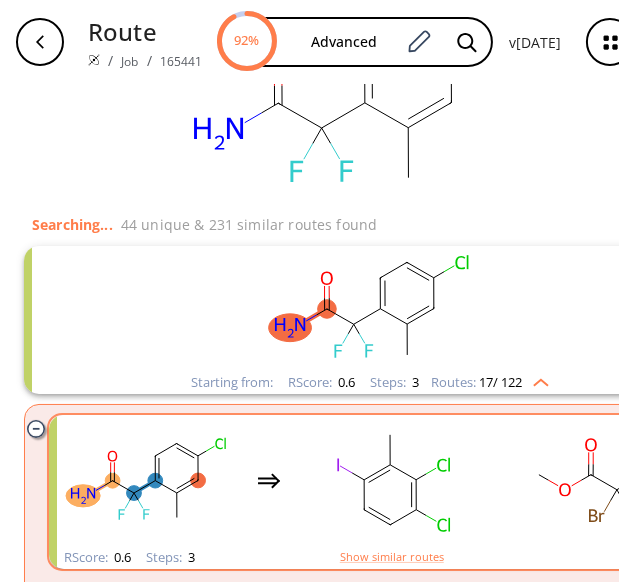 scroll, scrollTop: 151, scrollLeft: 0, axis: vertical 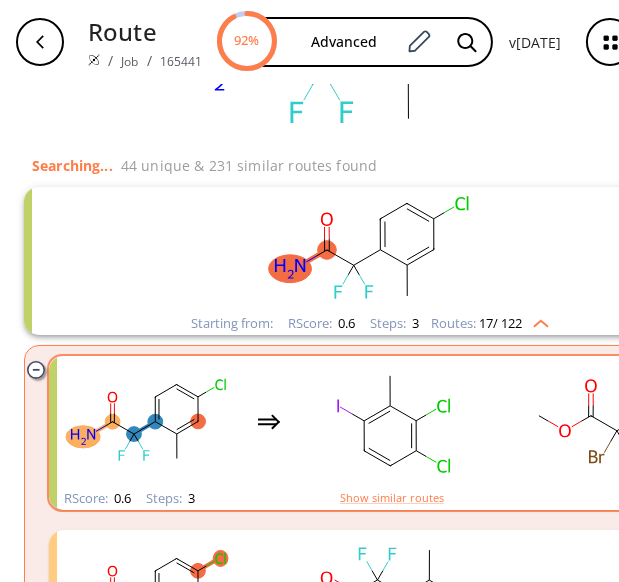 click 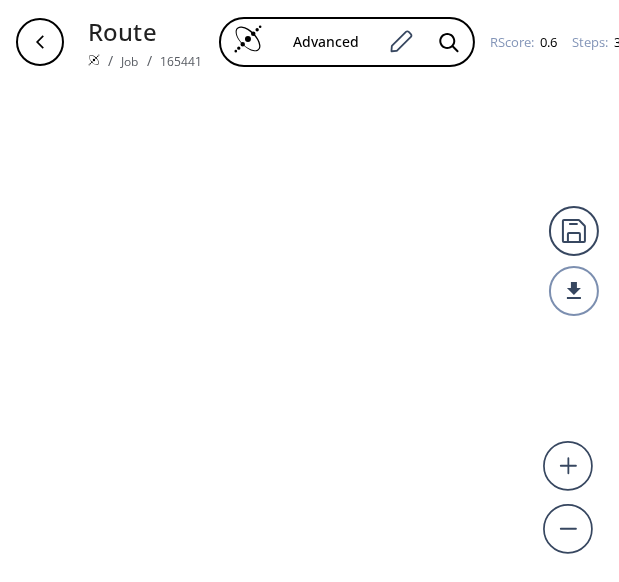 scroll, scrollTop: 0, scrollLeft: 0, axis: both 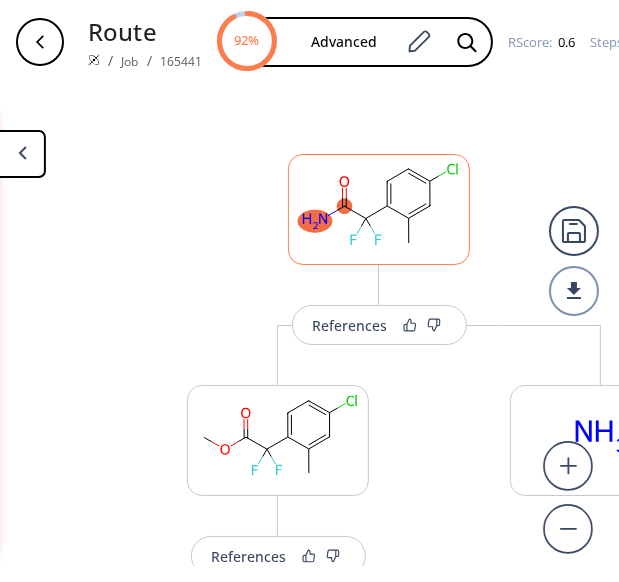 click 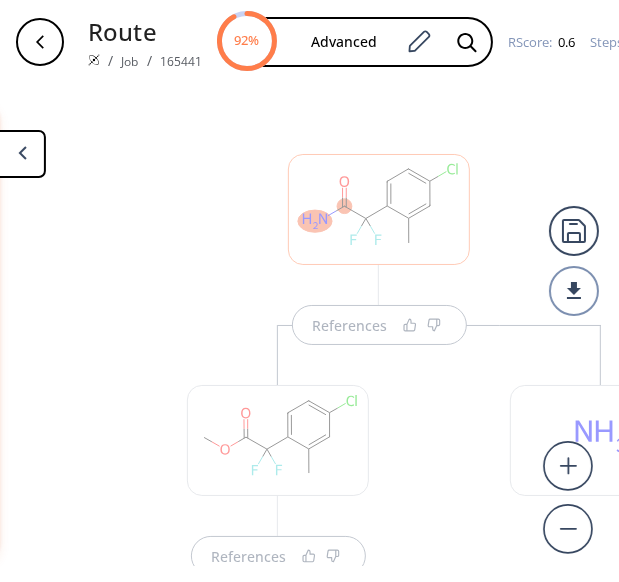 scroll, scrollTop: 10, scrollLeft: 0, axis: vertical 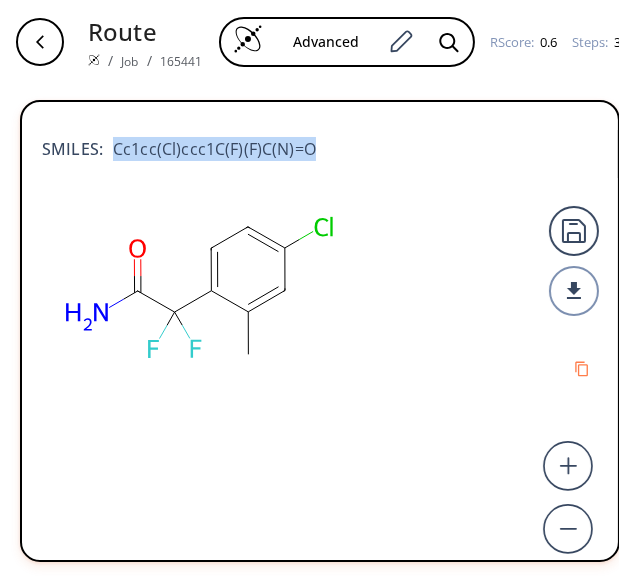 drag, startPoint x: 306, startPoint y: 150, endPoint x: 102, endPoint y: 126, distance: 205.4069 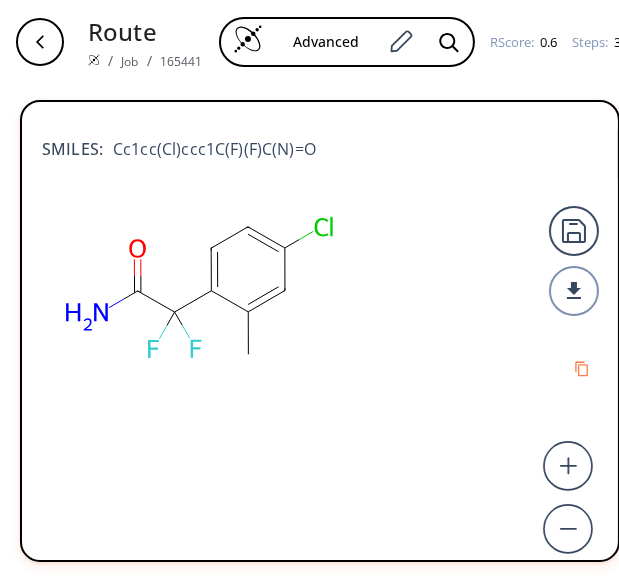 click on "Route / Job / 165441 C1(=CC=C(C(F)(F)C(N)=O)C(C)=C1)Cl Advanced RScore :   0.6   Steps :   3" at bounding box center (309, 42) 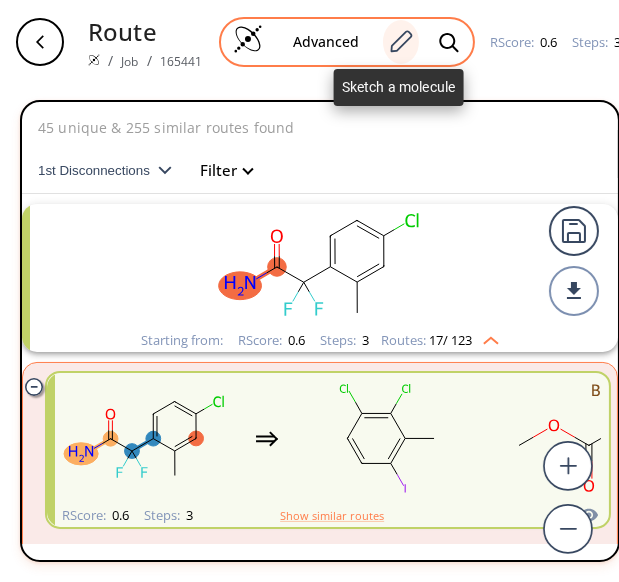 click 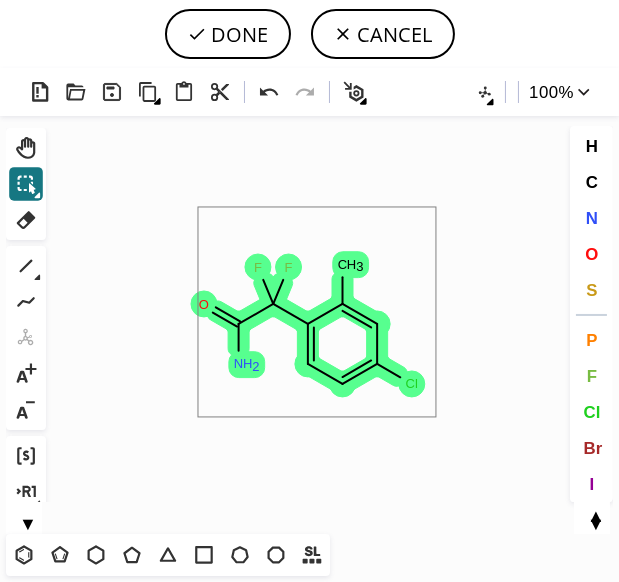 drag, startPoint x: 199, startPoint y: 208, endPoint x: 437, endPoint y: 418, distance: 317.40195 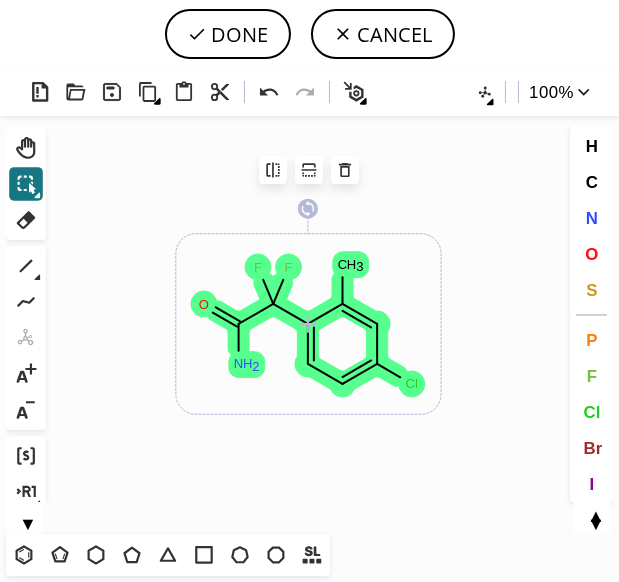 click on "Alt+H Alt+V Del" at bounding box center [309, 170] 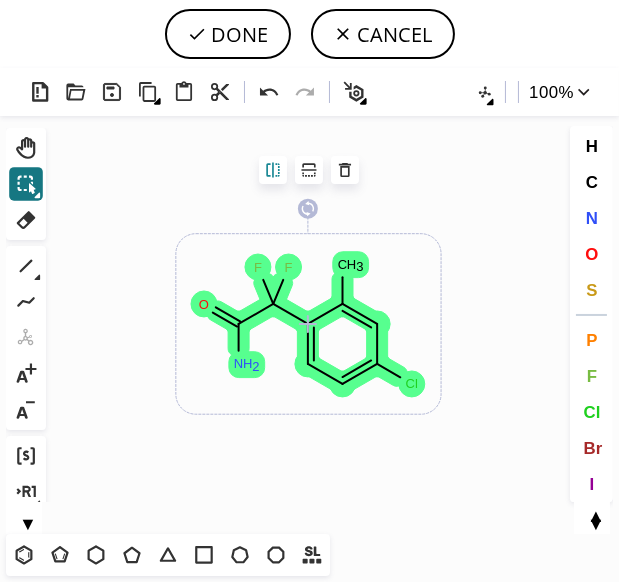 click 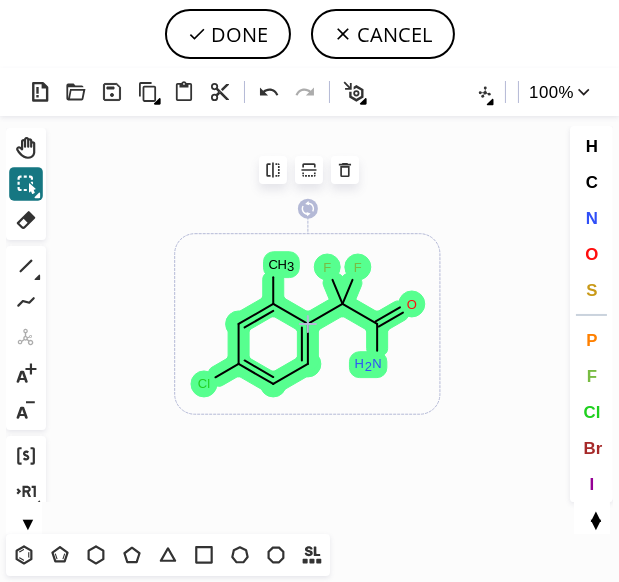 click on "Alt+H Alt+V Del" at bounding box center (309, 170) 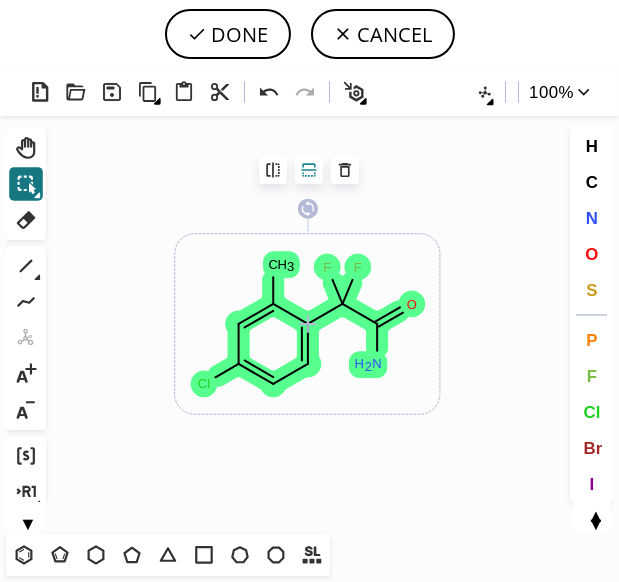 click 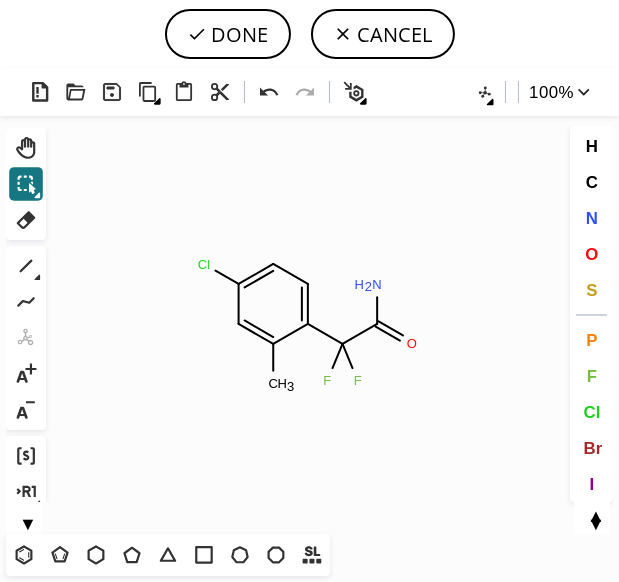 click on "Created with [PERSON_NAME] 2.3.0 Cl F F N H 2 O C H 3" 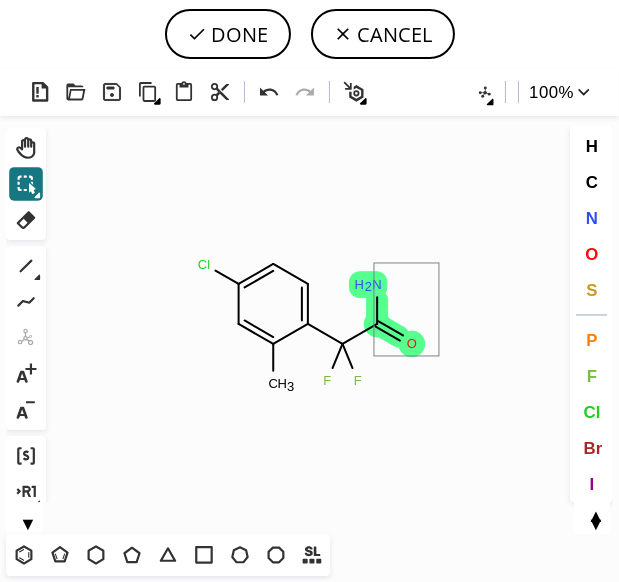 drag, startPoint x: 440, startPoint y: 357, endPoint x: 373, endPoint y: 264, distance: 114.62112 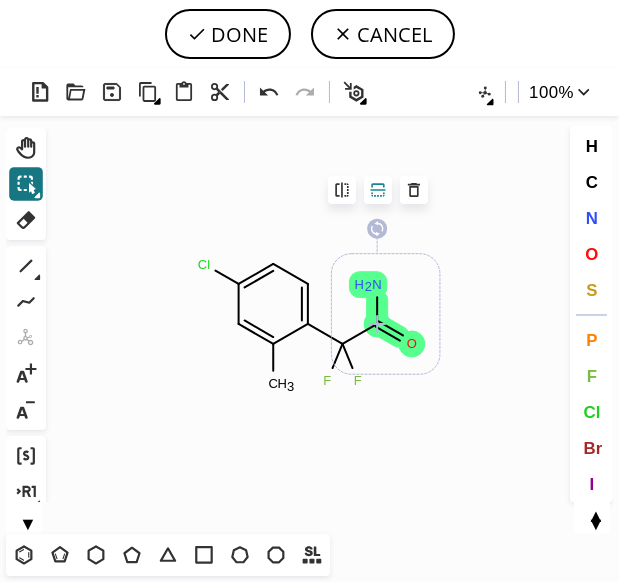 drag, startPoint x: 375, startPoint y: 195, endPoint x: 376, endPoint y: 216, distance: 21.023796 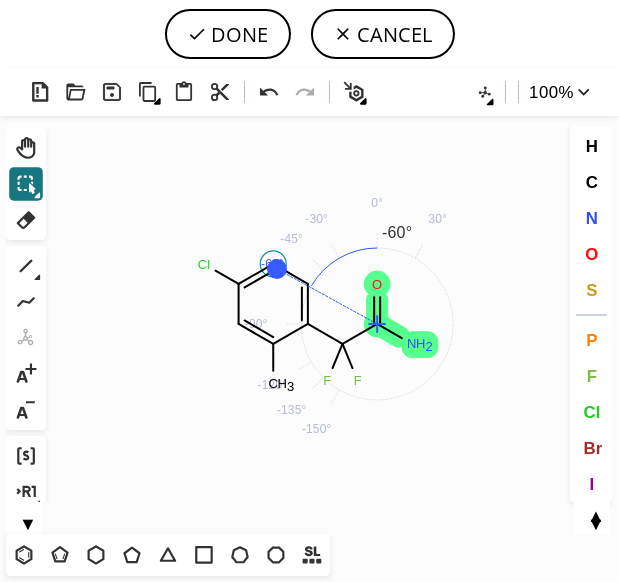 drag, startPoint x: 374, startPoint y: 256, endPoint x: 278, endPoint y: 270, distance: 97.015465 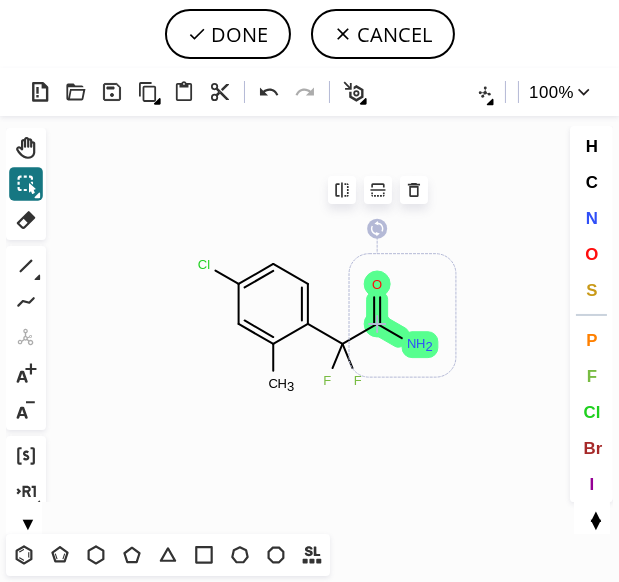 click on "Created with [PERSON_NAME] 2.3.0 F F N H 2 O C H 3 Cl" 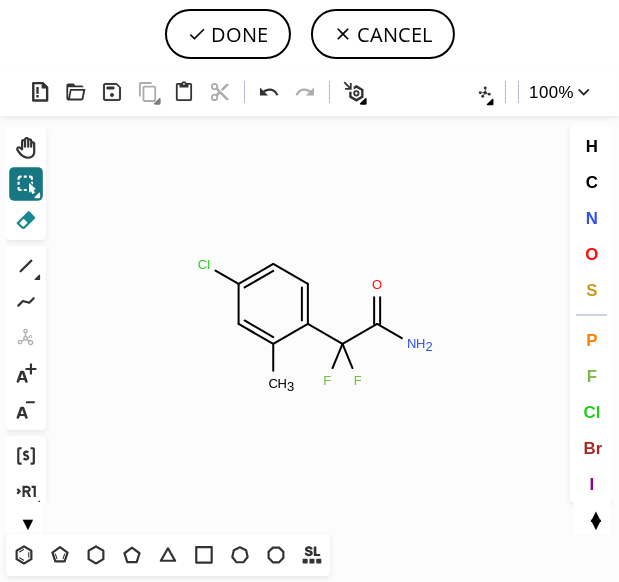 click 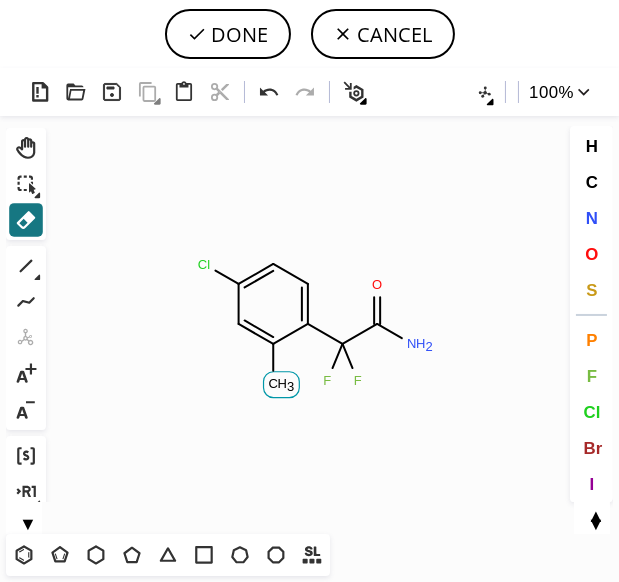 click on "C" 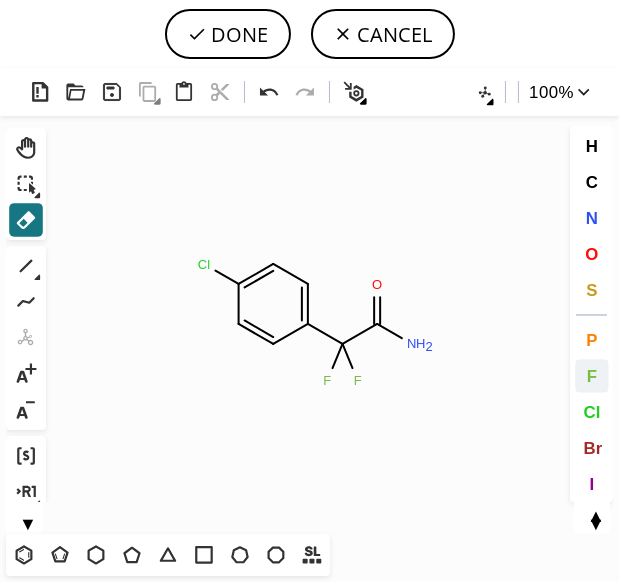 click on "F" at bounding box center (591, 375) 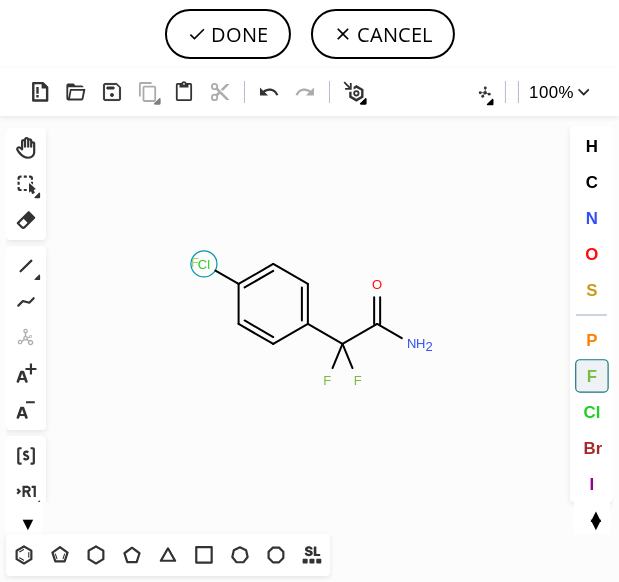 click on "F" 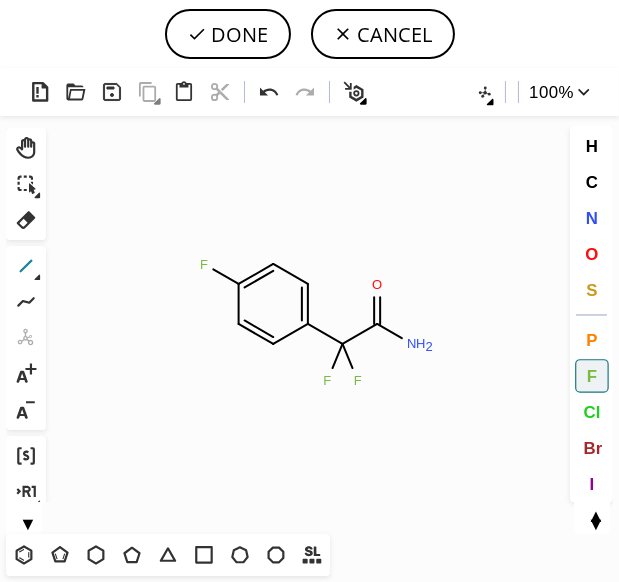 click 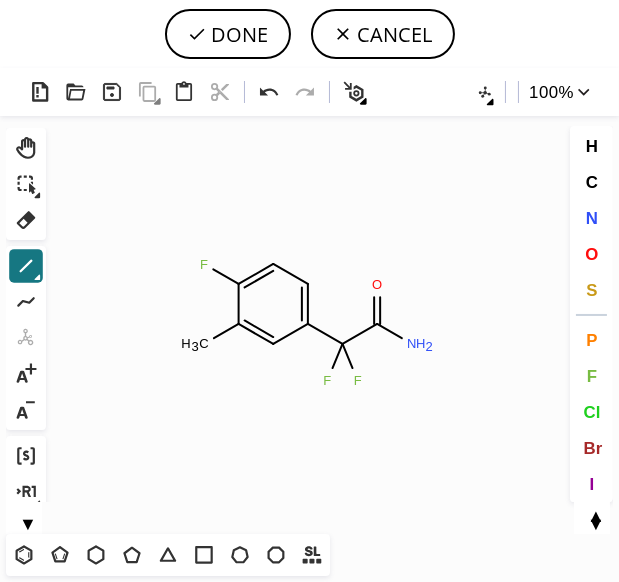 drag, startPoint x: 242, startPoint y: 319, endPoint x: 229, endPoint y: 330, distance: 17.029387 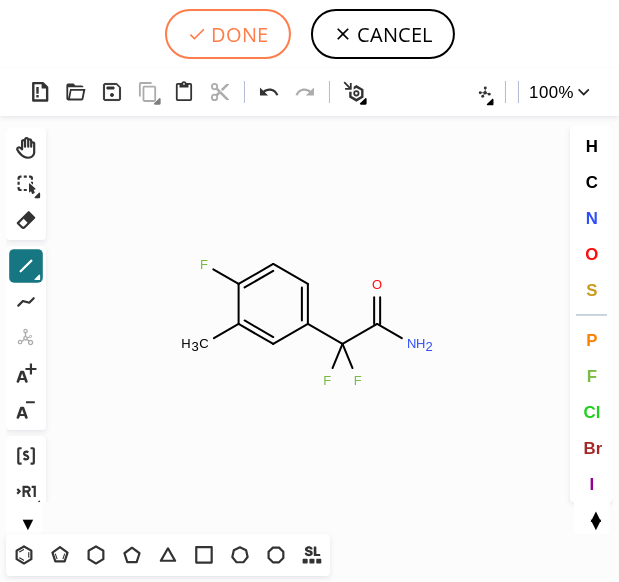 click on "DONE" at bounding box center [228, 34] 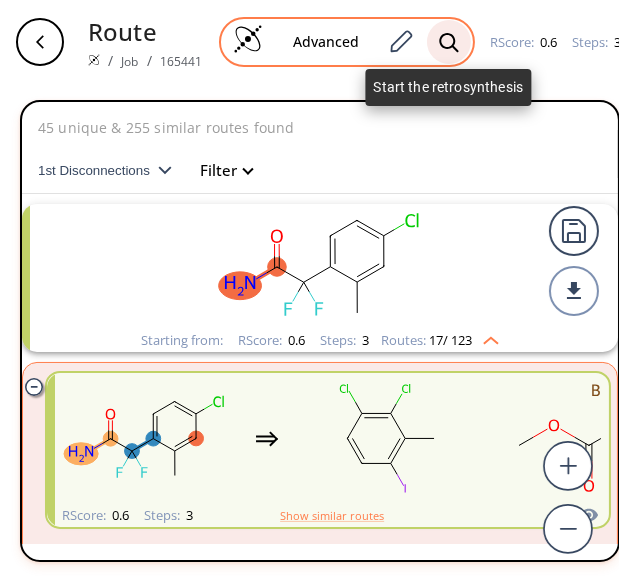click at bounding box center [449, 42] 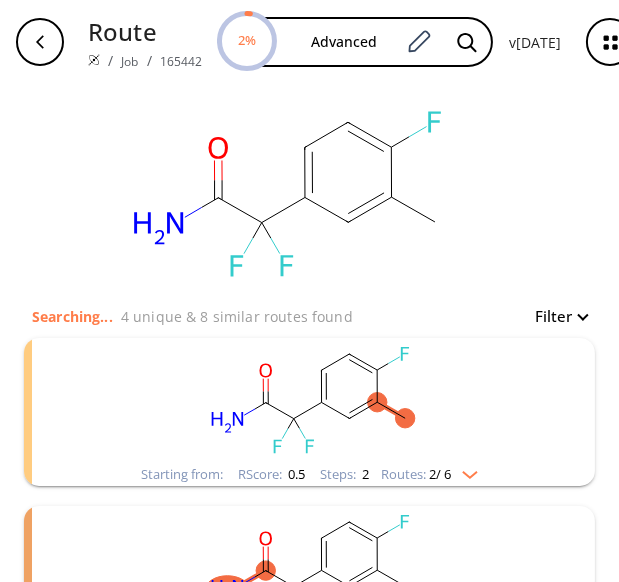 click 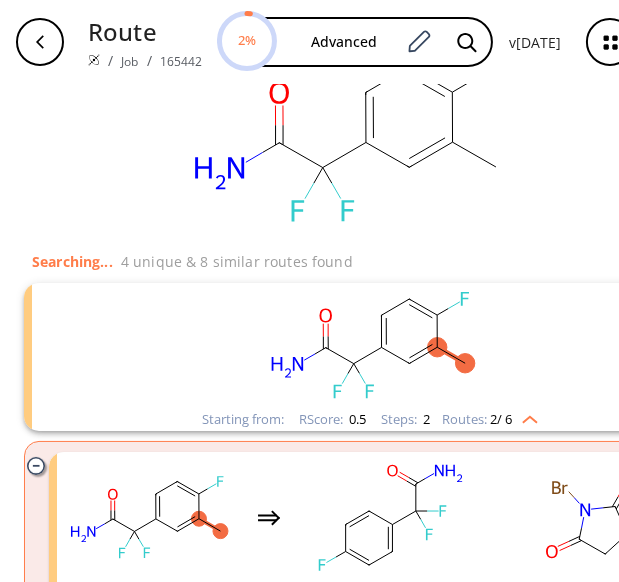 scroll, scrollTop: 120, scrollLeft: 0, axis: vertical 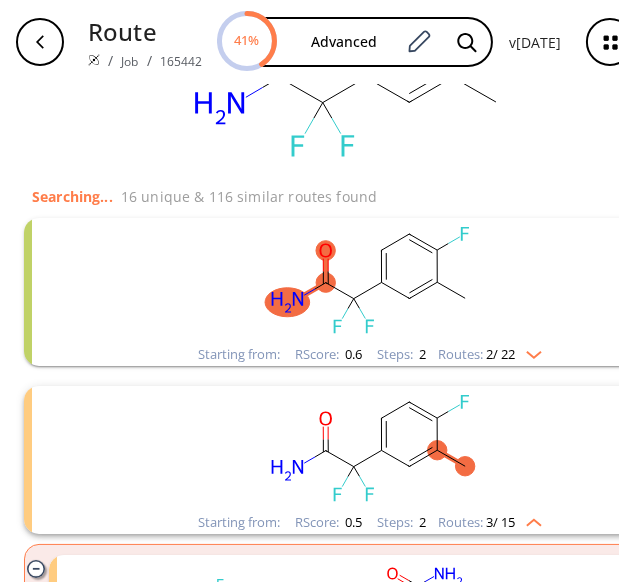 click 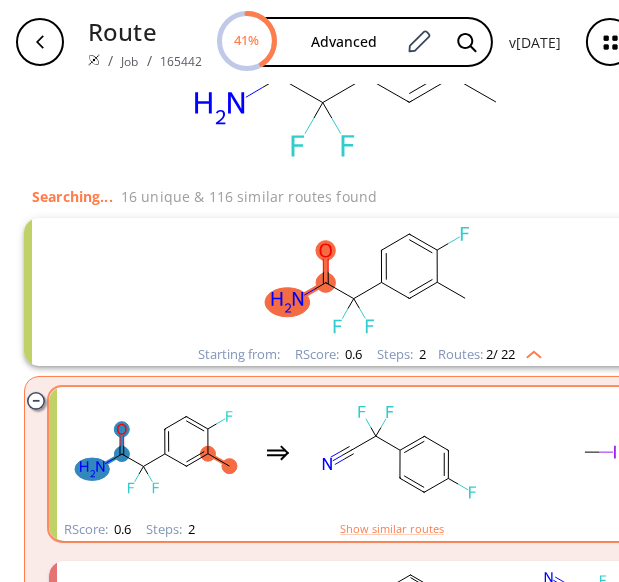 click 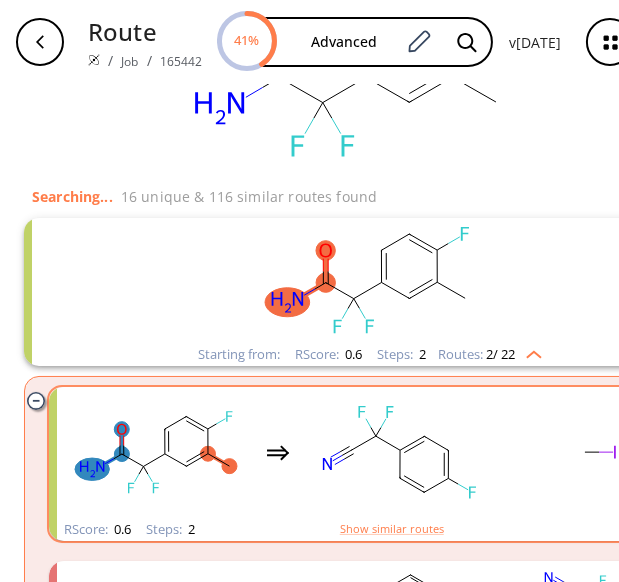 scroll, scrollTop: 0, scrollLeft: 0, axis: both 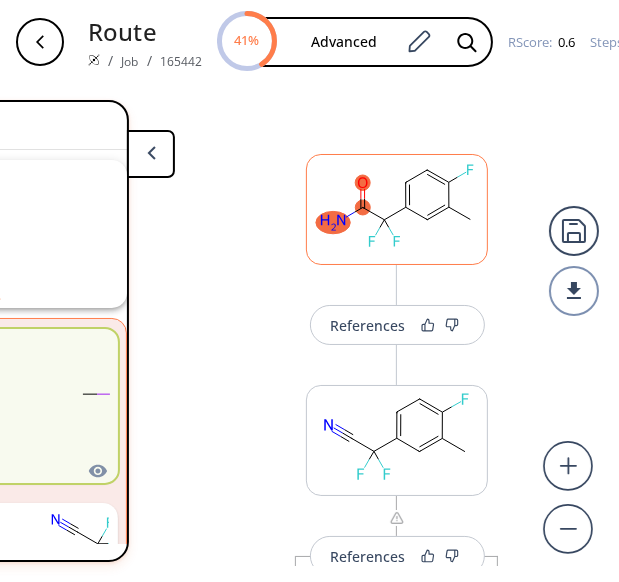 click 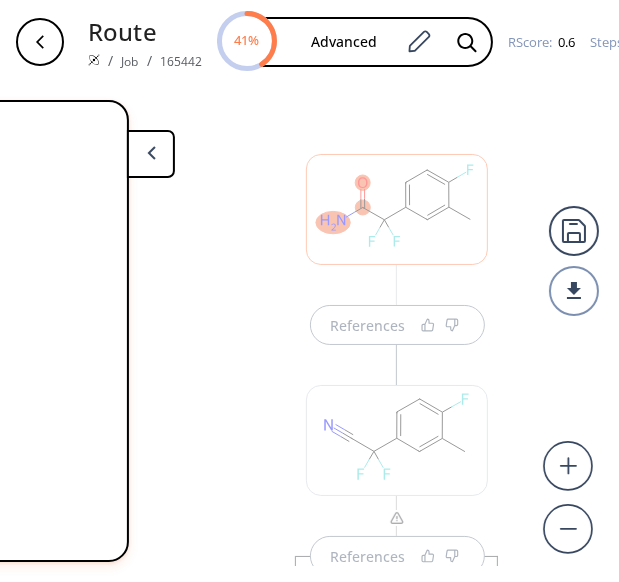 scroll, scrollTop: 0, scrollLeft: 0, axis: both 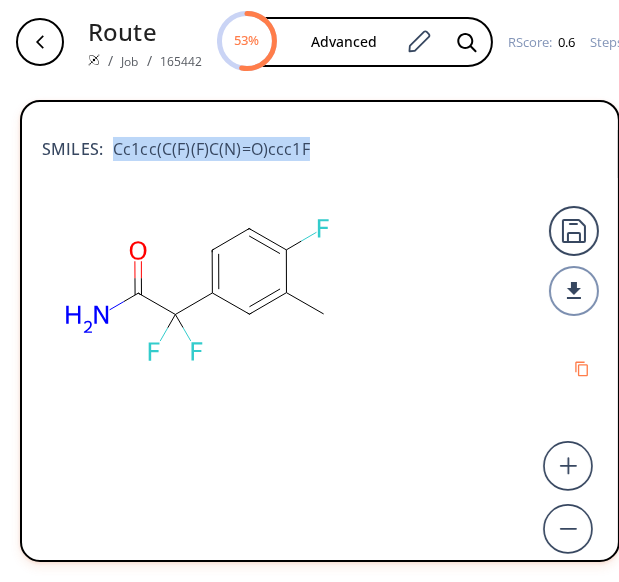 drag, startPoint x: 310, startPoint y: 143, endPoint x: 108, endPoint y: 169, distance: 203.6664 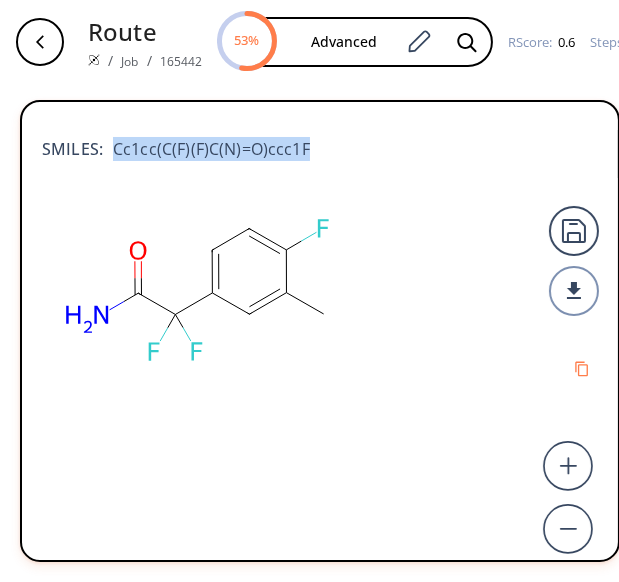 click on "SMILES: Cc1cc(C(F)(F)C(N)=O)ccc1F" at bounding box center (320, 156) 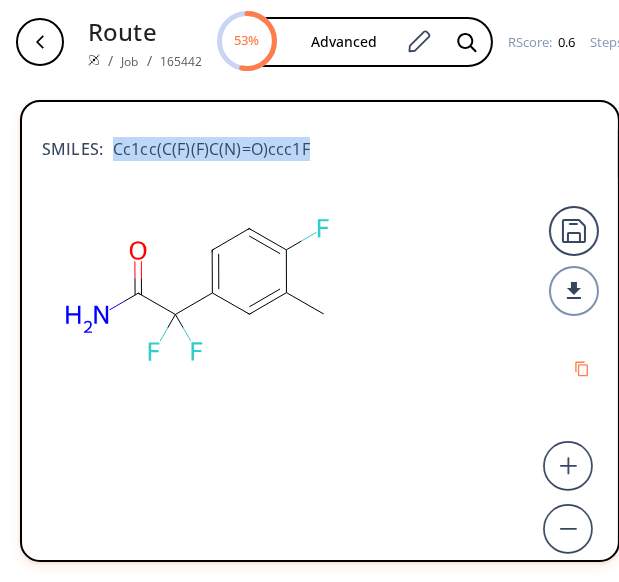 copy on "Cc1cc(C(F)(F)C(N)=O)ccc1F" 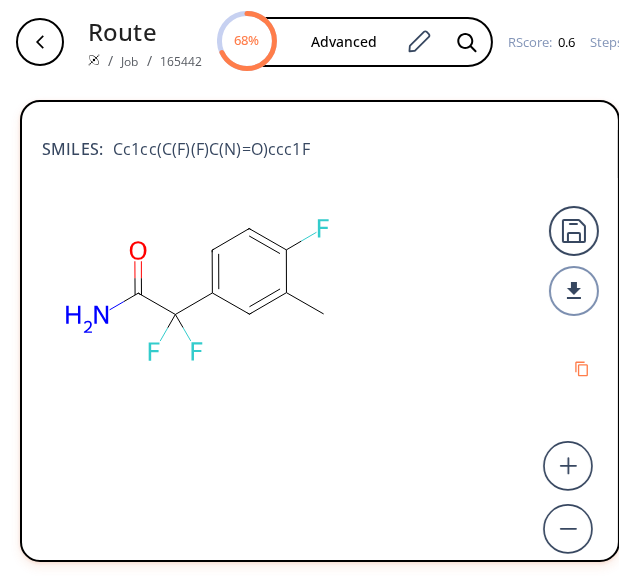click on "Route / Job / 165442 68% C1(F)C(C)=CC(C(C(=O)N)(F)F)=CC=1 Advanced RScore :   0.6   Steps :   2" at bounding box center (309, 42) 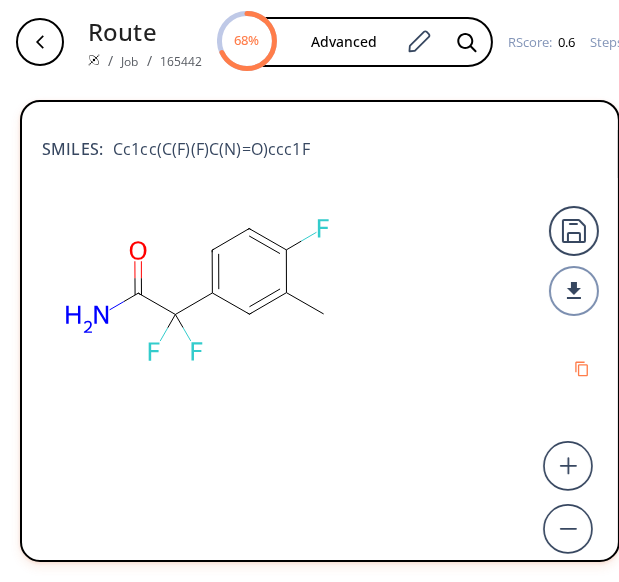 click on "References References" at bounding box center (555, 325) 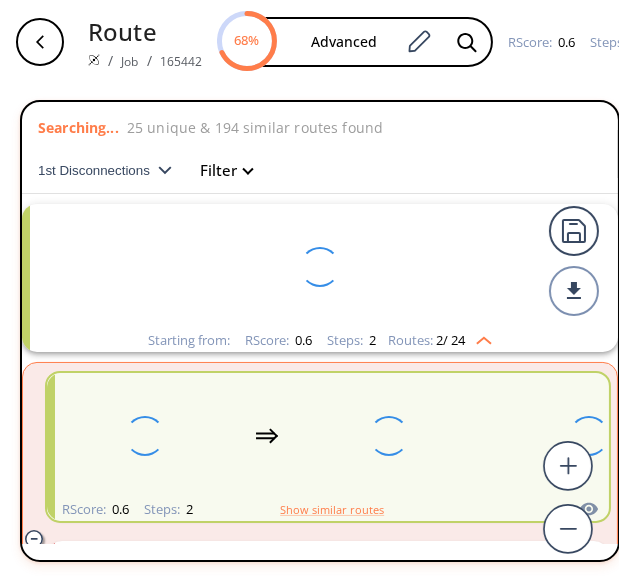scroll, scrollTop: 44, scrollLeft: 0, axis: vertical 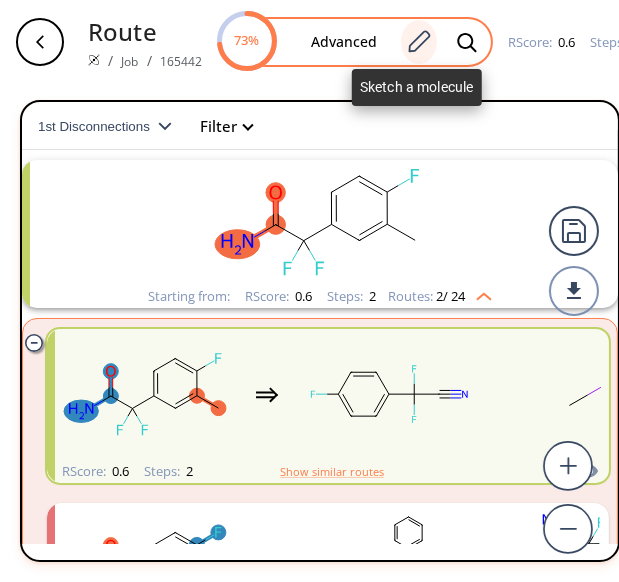 click 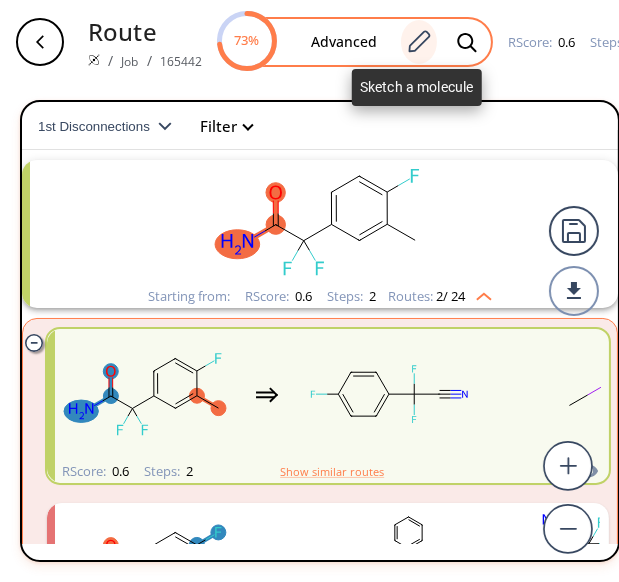 scroll, scrollTop: 0, scrollLeft: 0, axis: both 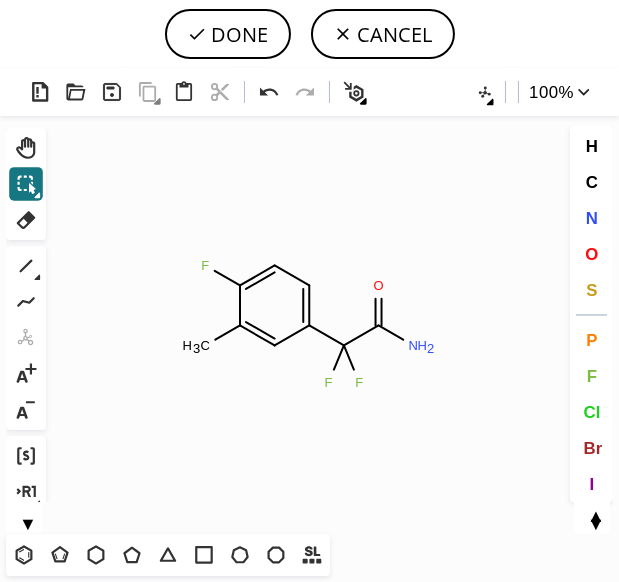 click on "Created with [PERSON_NAME] 2.3.0 F C H 3 O N H 2 F F" 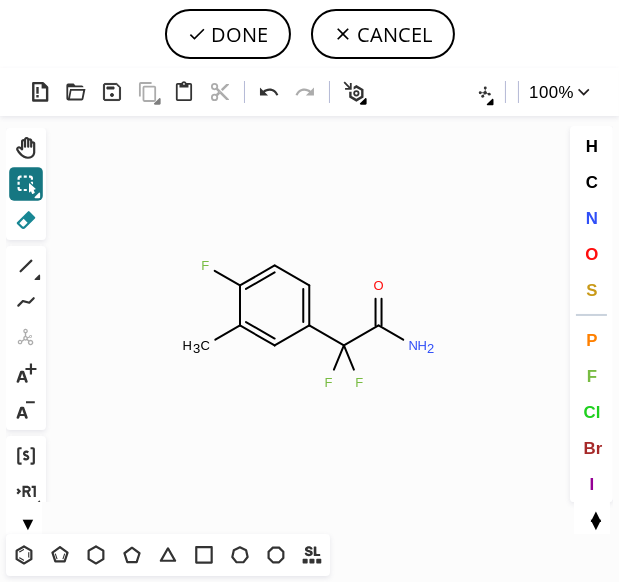 click 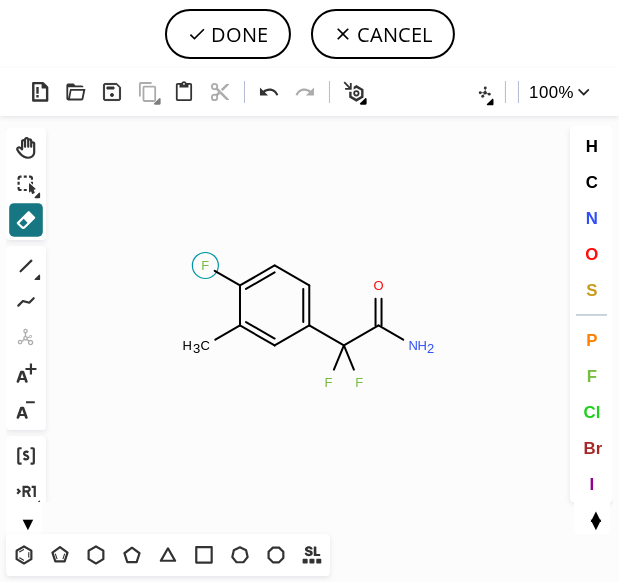 click 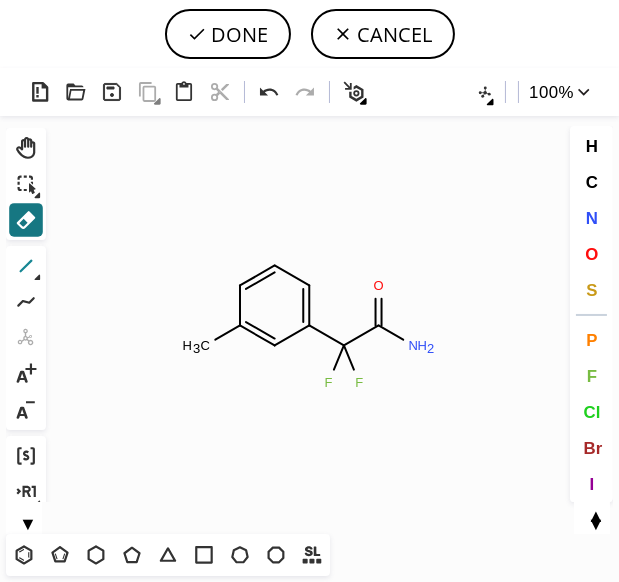 click 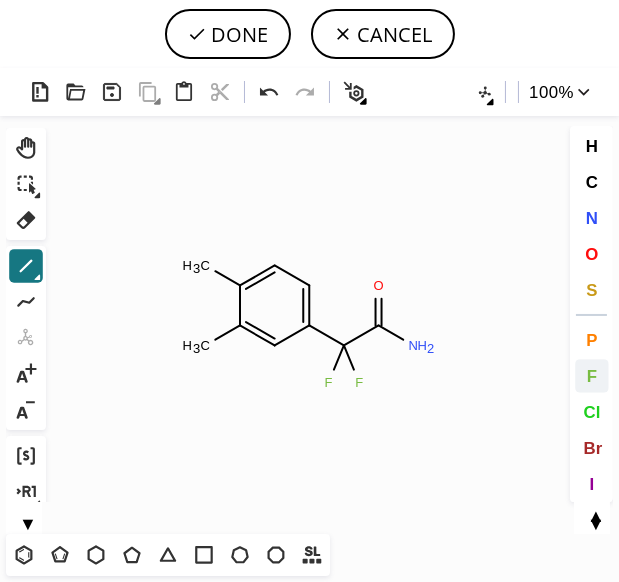 click on "F" at bounding box center [592, 376] 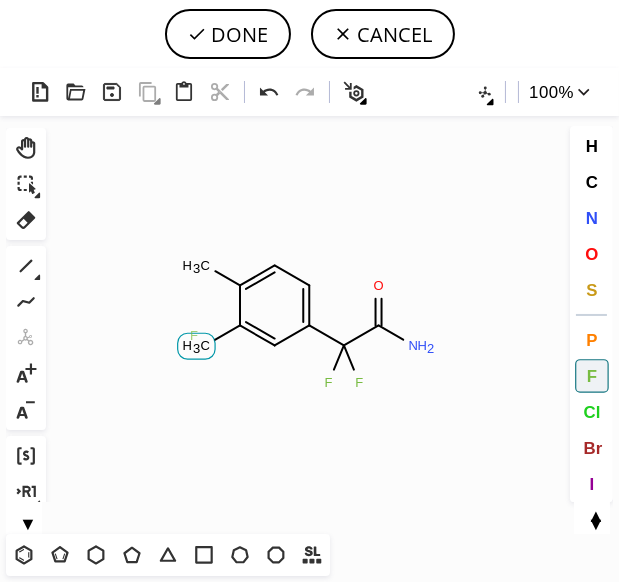 click on "F" 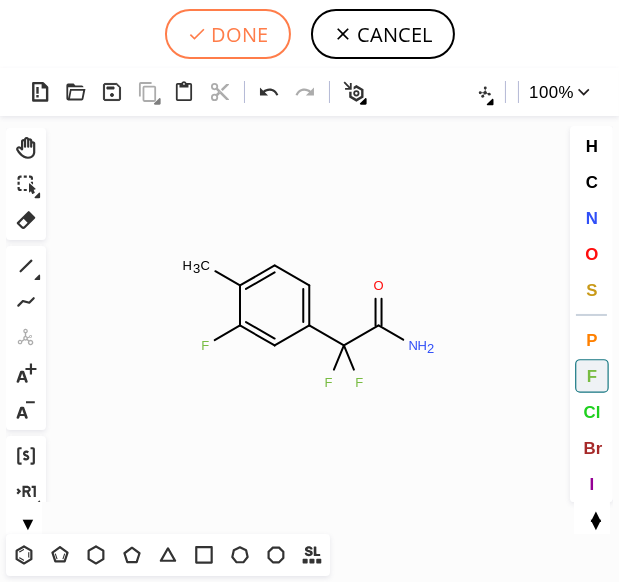 click on "DONE" at bounding box center [228, 34] 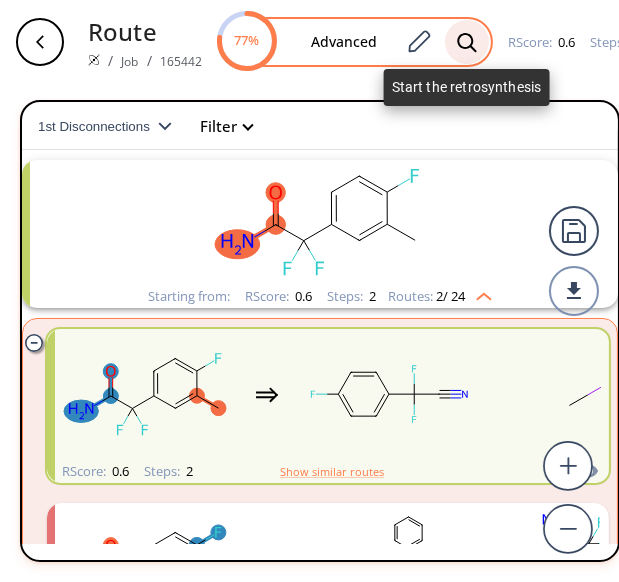 click 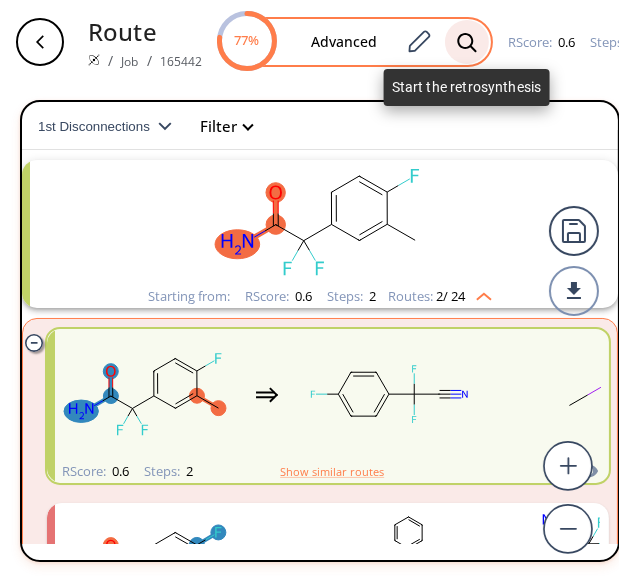 scroll, scrollTop: 0, scrollLeft: 265, axis: horizontal 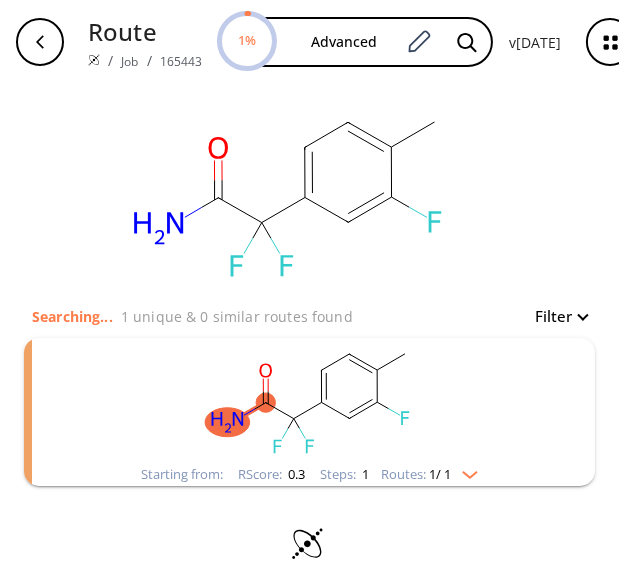 click 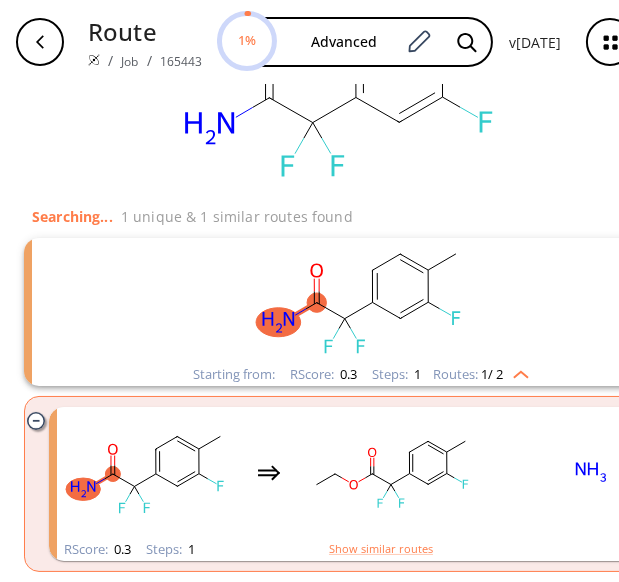 scroll, scrollTop: 151, scrollLeft: 0, axis: vertical 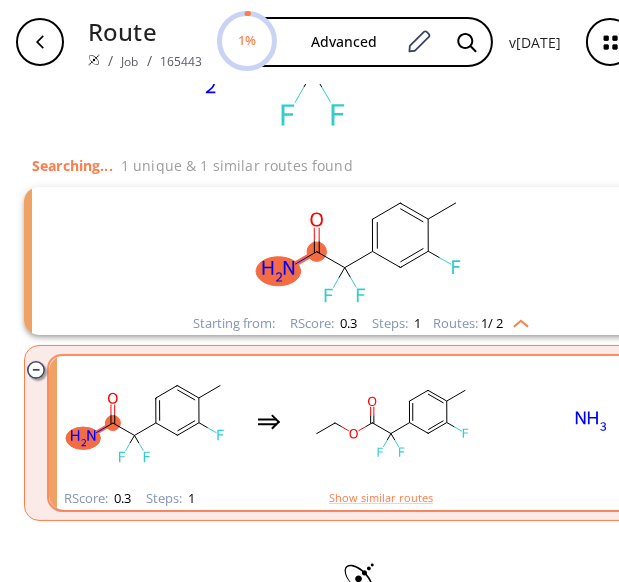 click 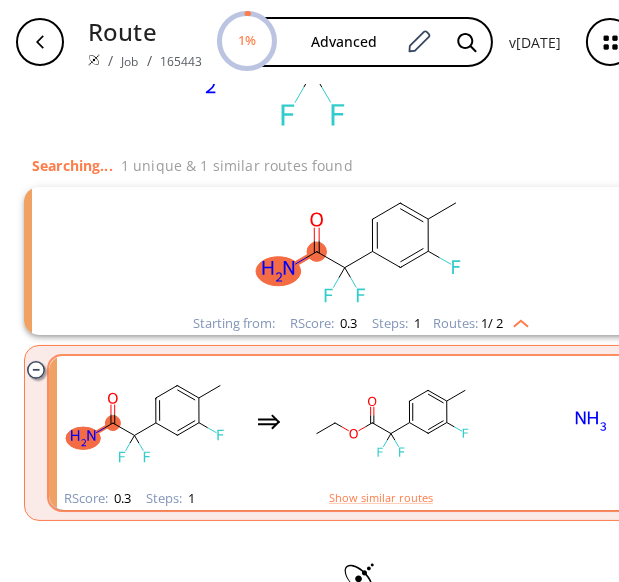scroll, scrollTop: 0, scrollLeft: 0, axis: both 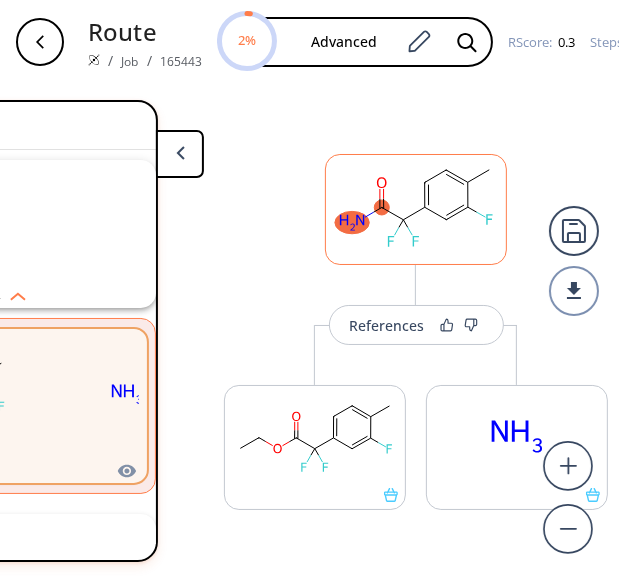 click 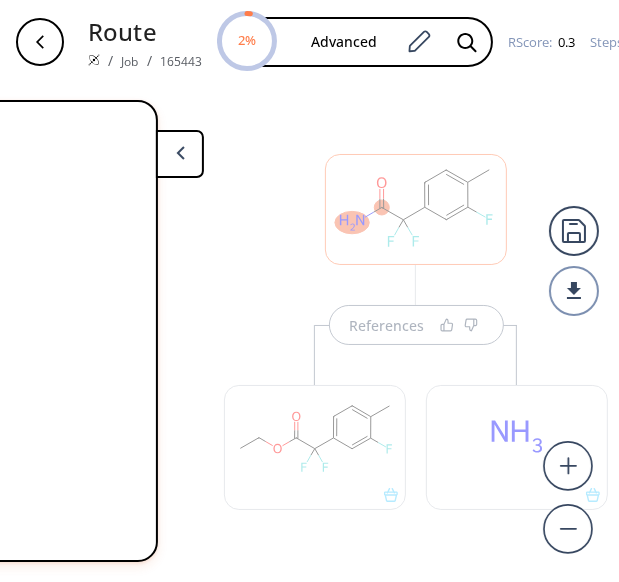 scroll, scrollTop: 0, scrollLeft: 0, axis: both 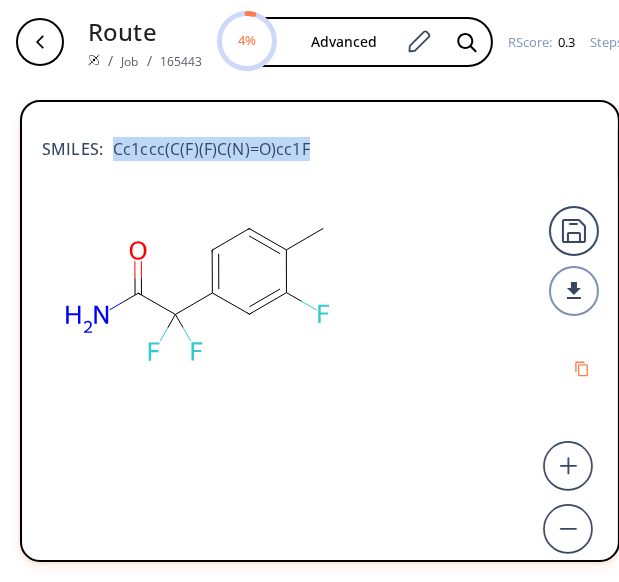 drag, startPoint x: 304, startPoint y: 148, endPoint x: 105, endPoint y: 155, distance: 199.12308 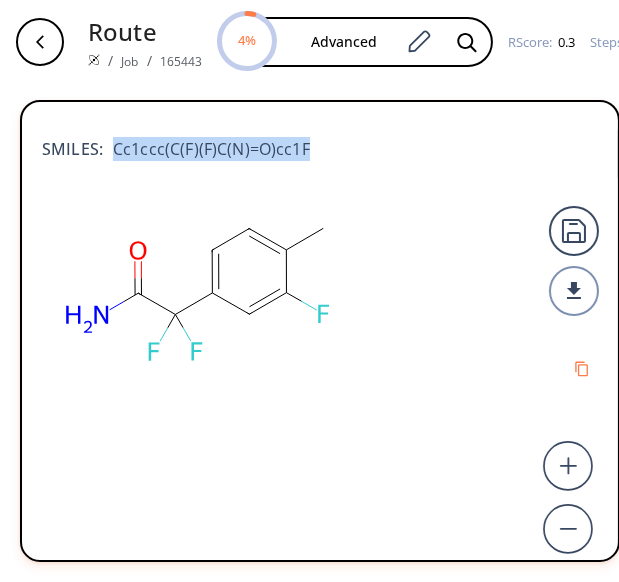 click on "Cc1ccc(C(F)(F)C(N)=O)cc1F" at bounding box center (206, 149) 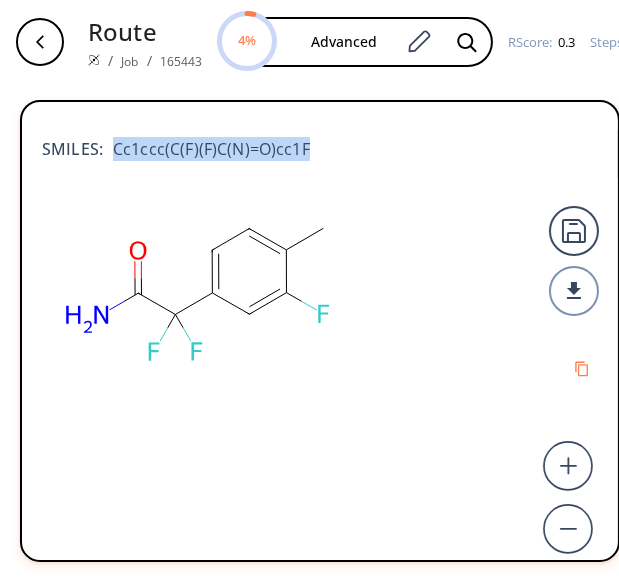 copy on "Cc1ccc(C(F)(F)C(N)=O)cc1F" 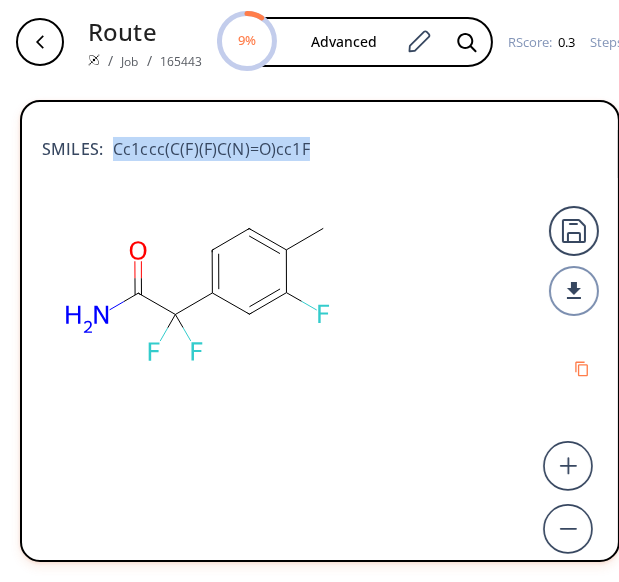 copy on "Cc1ccc(C(F)(F)C(N)=O)cc1F" 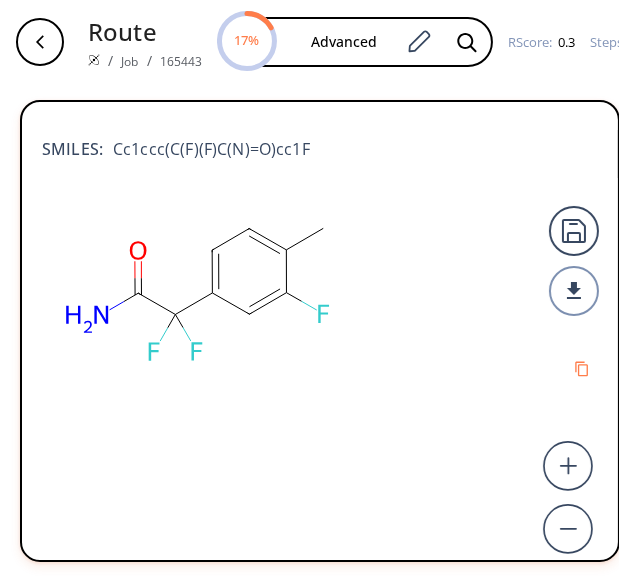 click on "Route / Job / 165443 17% C1(C)=CC=C(C(F)(F)C(N)=O)C=C1F Advanced RScore :   0.3   Steps :   1" at bounding box center (309, 42) 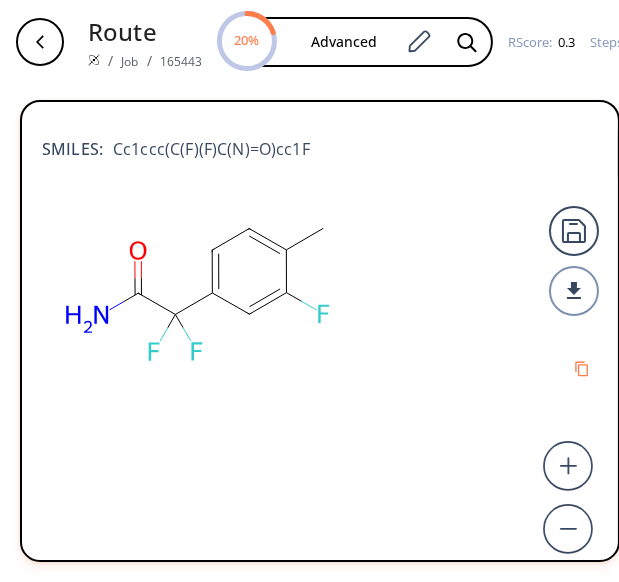 click on "References" at bounding box center (545, 325) 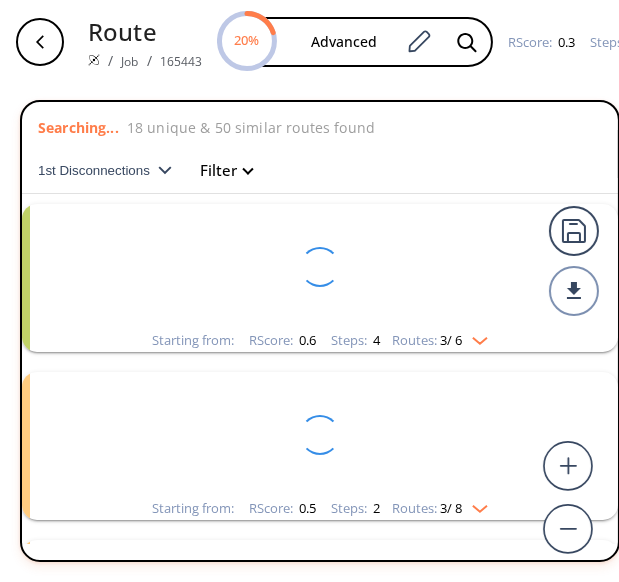 scroll, scrollTop: 44, scrollLeft: 0, axis: vertical 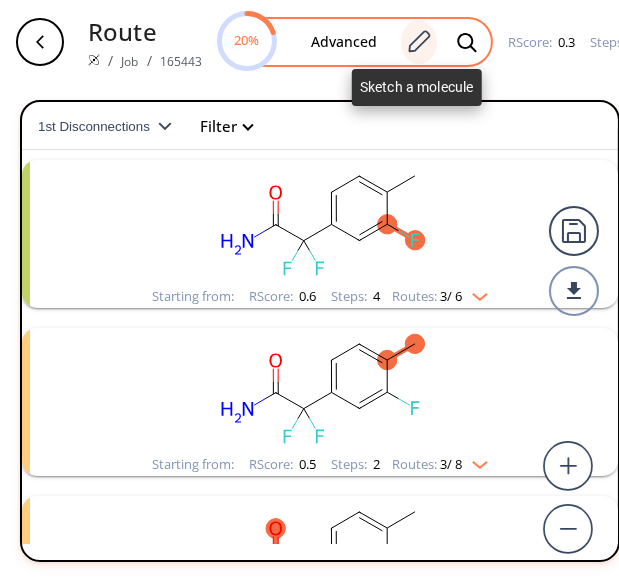 click 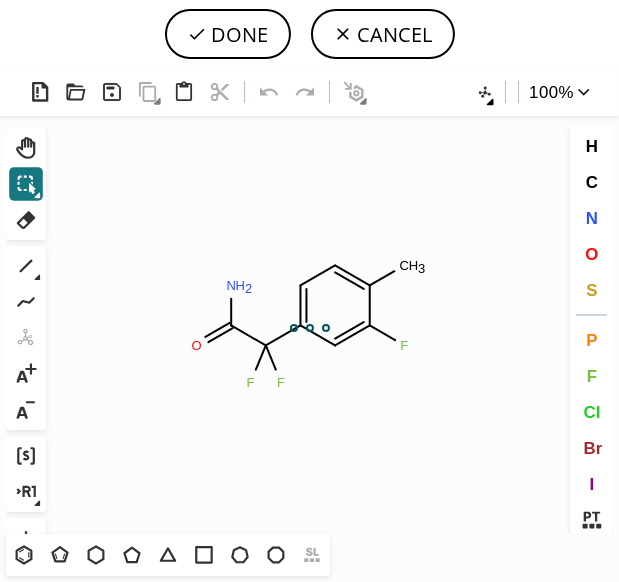 scroll, scrollTop: 0, scrollLeft: 0, axis: both 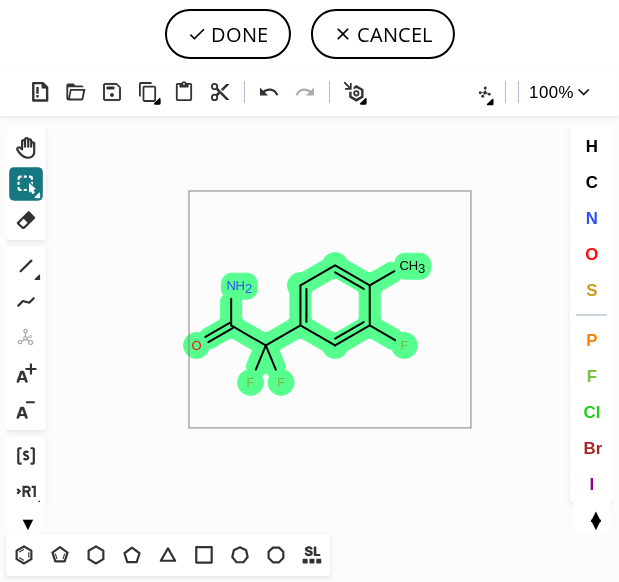 drag, startPoint x: 190, startPoint y: 192, endPoint x: 472, endPoint y: 429, distance: 368.3653 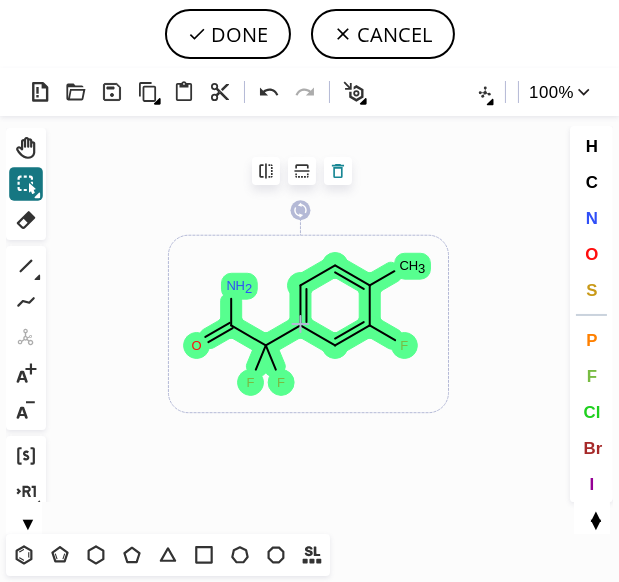 click 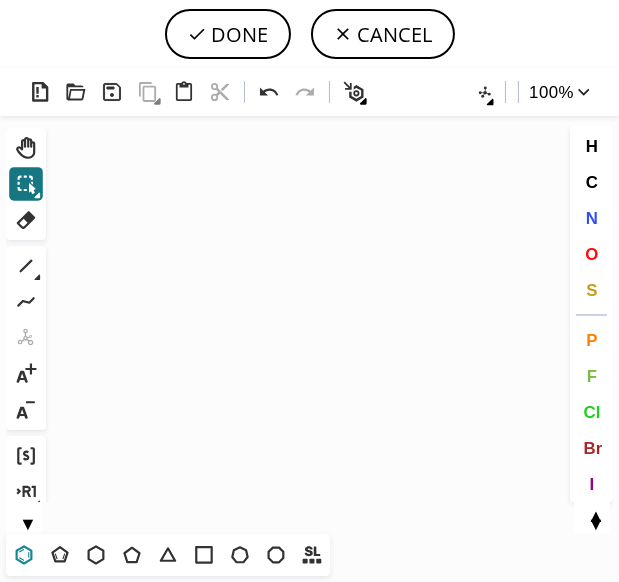 click 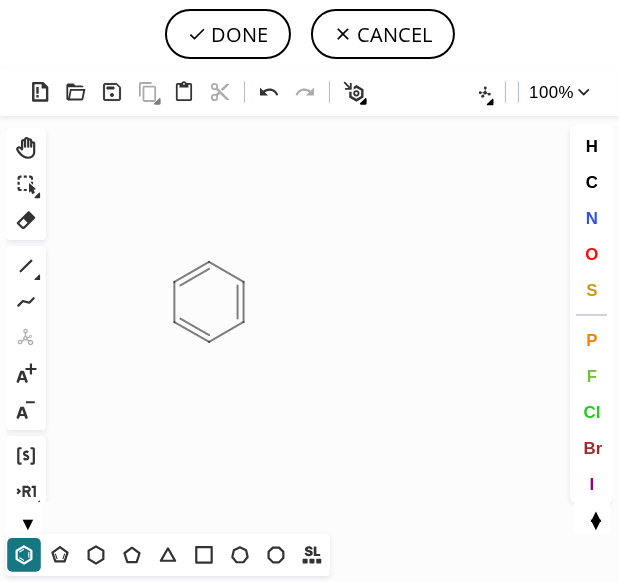 click on "Created with [PERSON_NAME] 2.3.0" 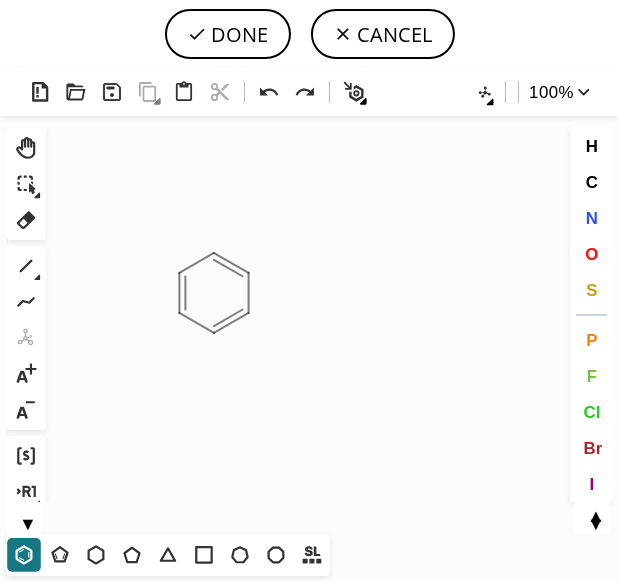 drag, startPoint x: 215, startPoint y: 294, endPoint x: 94, endPoint y: 294, distance: 121 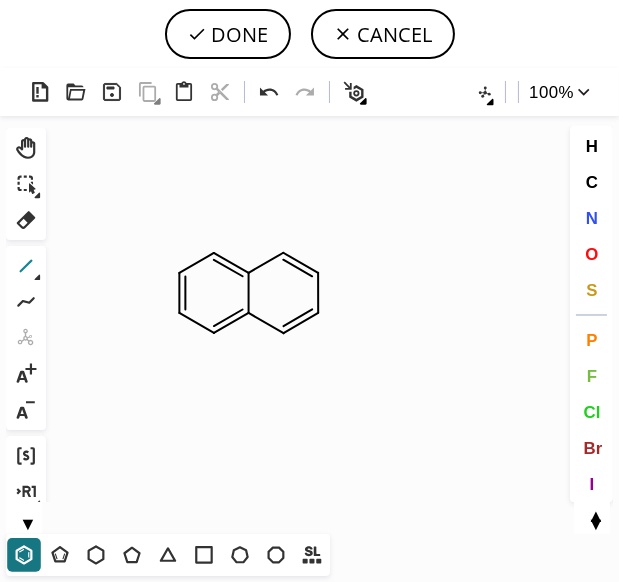 click 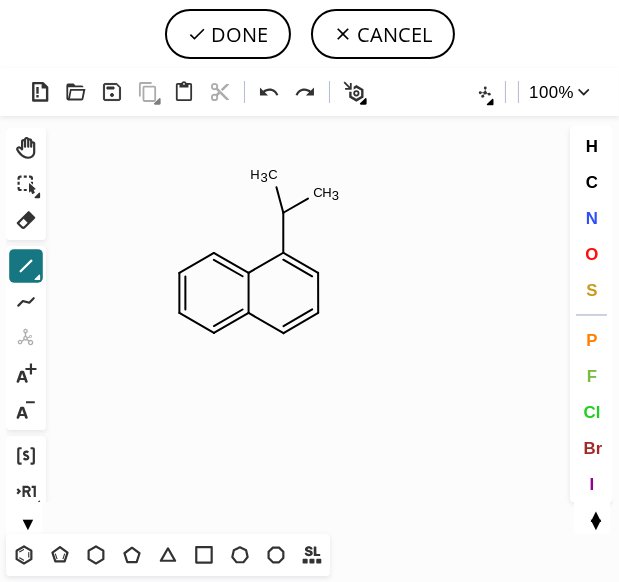 drag, startPoint x: 280, startPoint y: 208, endPoint x: 272, endPoint y: 171, distance: 37.85499 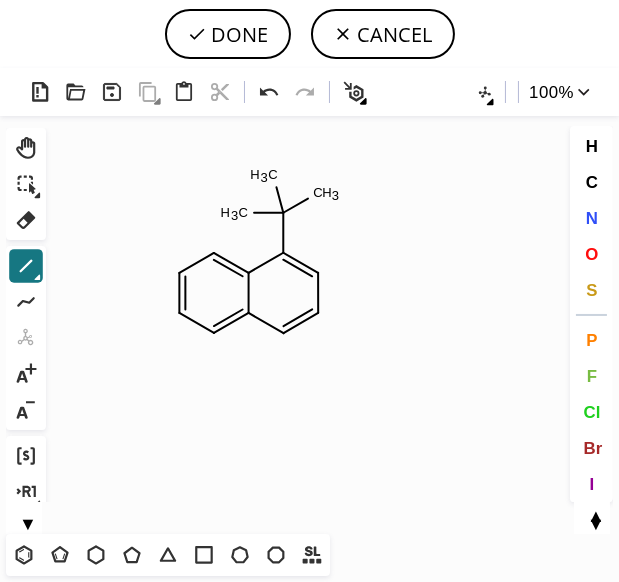 drag, startPoint x: 274, startPoint y: 193, endPoint x: 250, endPoint y: 212, distance: 30.610456 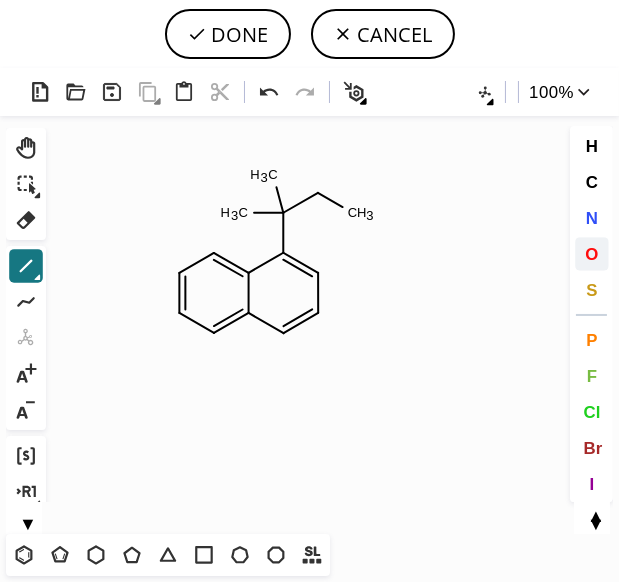 click on "O" at bounding box center (592, 254) 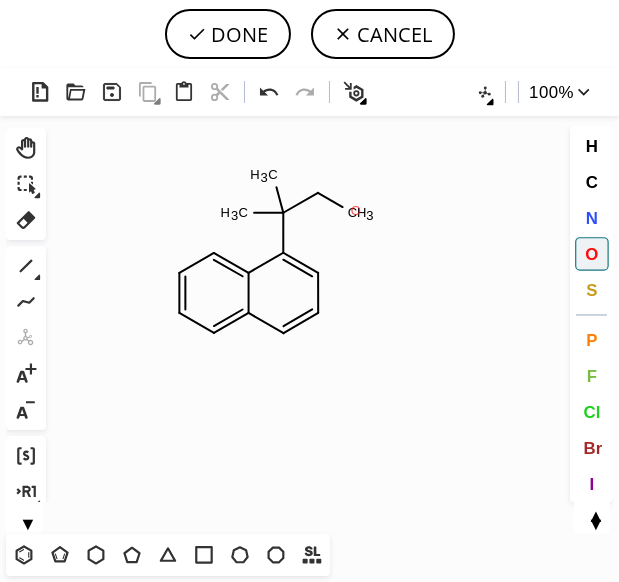 click on "O" 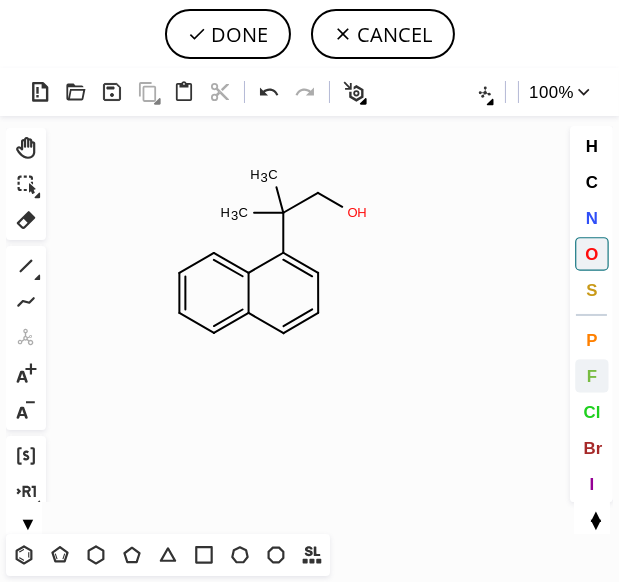 click on "F" at bounding box center (592, 376) 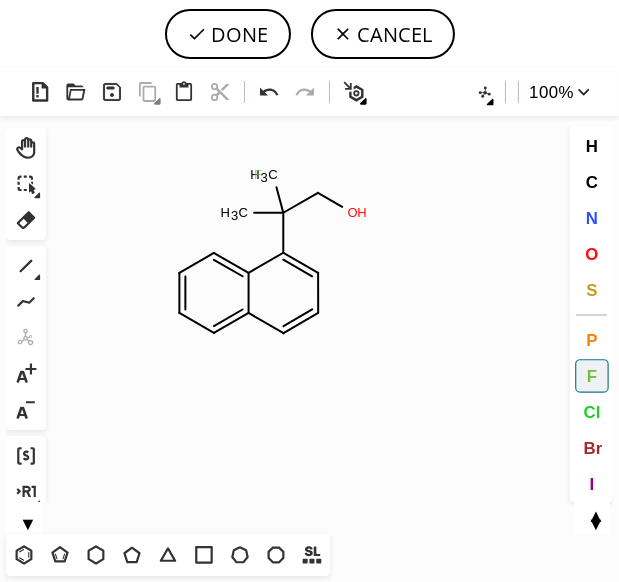 click on "F" 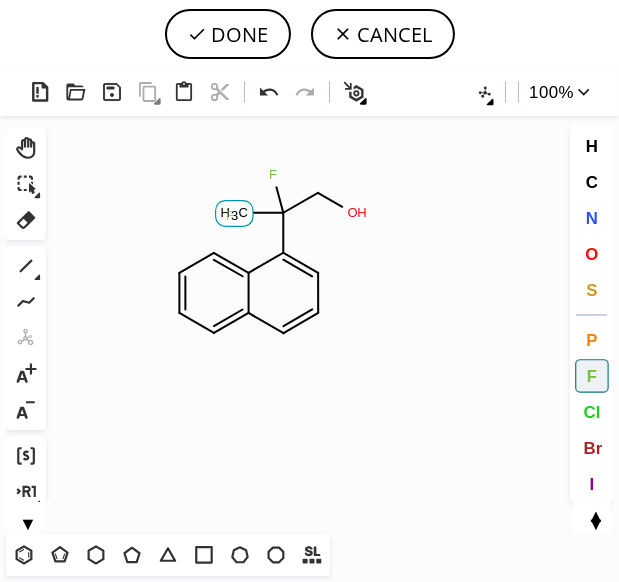 click on "F" 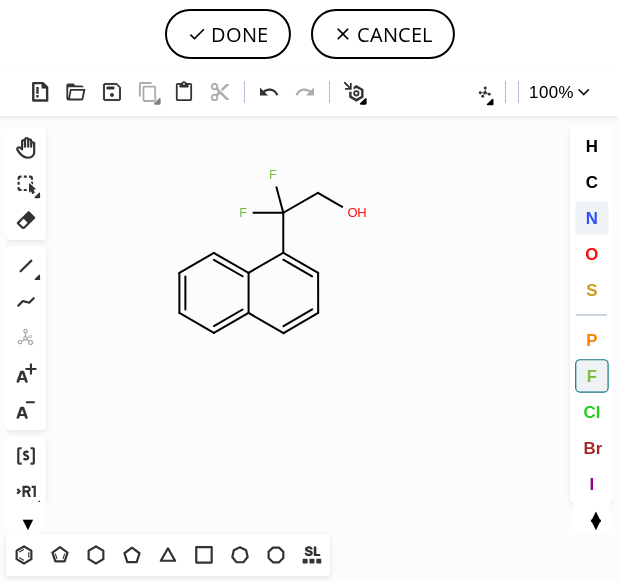 click on "N" at bounding box center [591, 217] 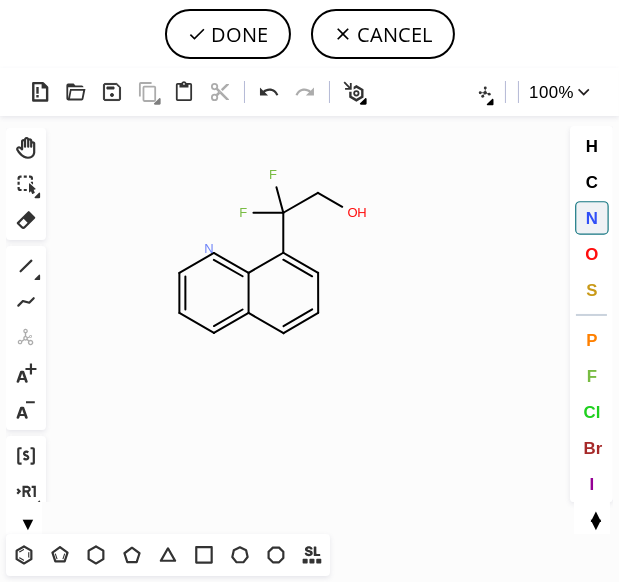 click on "N" 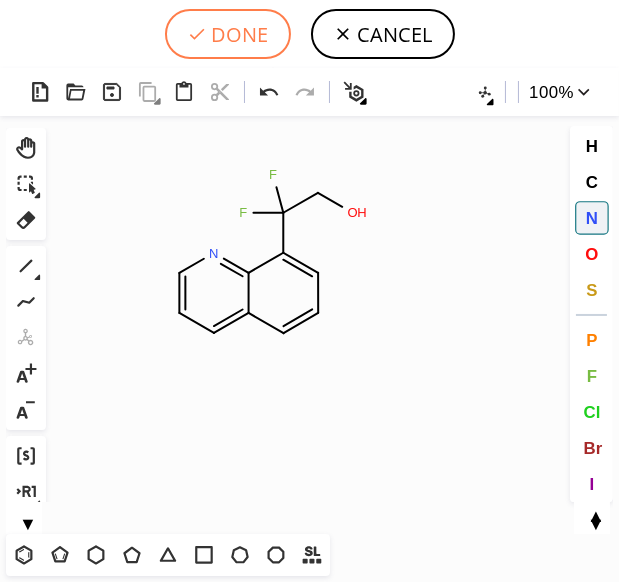 click 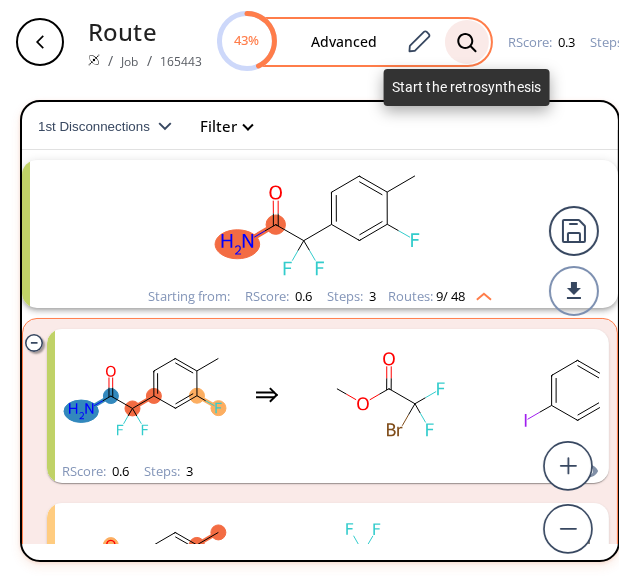 click 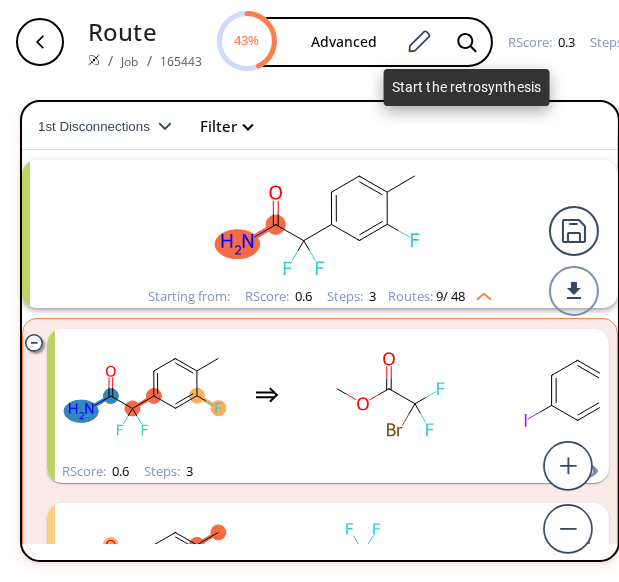 scroll, scrollTop: 0, scrollLeft: 284, axis: horizontal 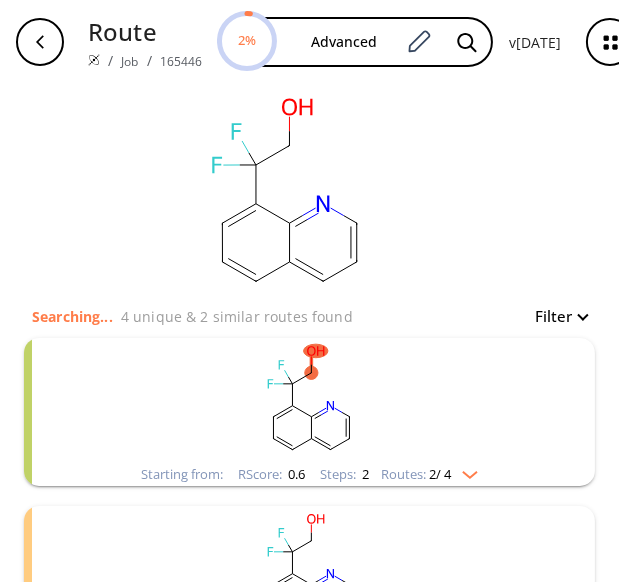 click 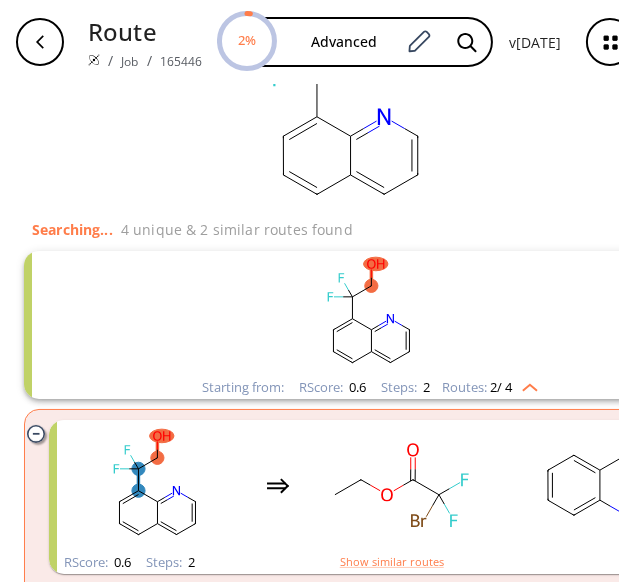scroll, scrollTop: 120, scrollLeft: 0, axis: vertical 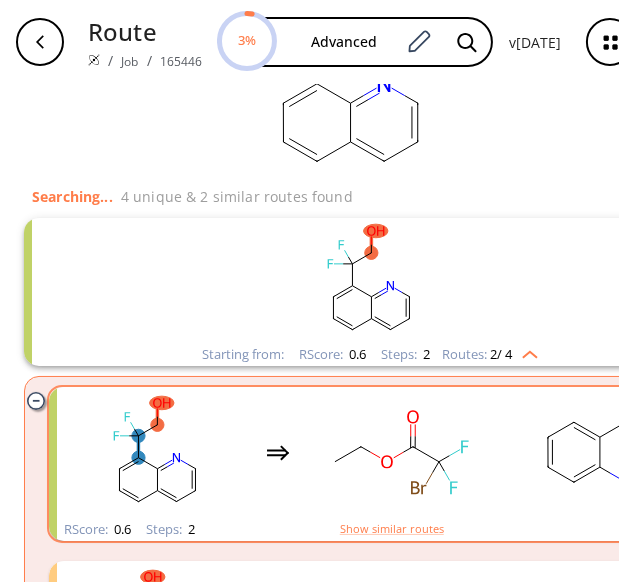 click 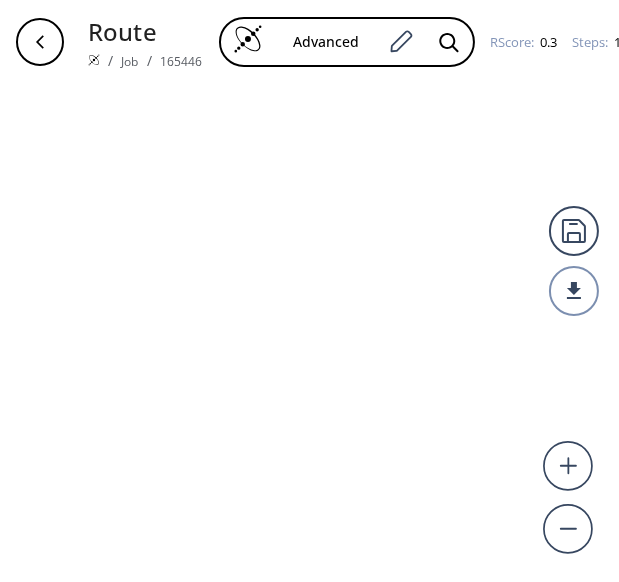 scroll, scrollTop: 0, scrollLeft: 0, axis: both 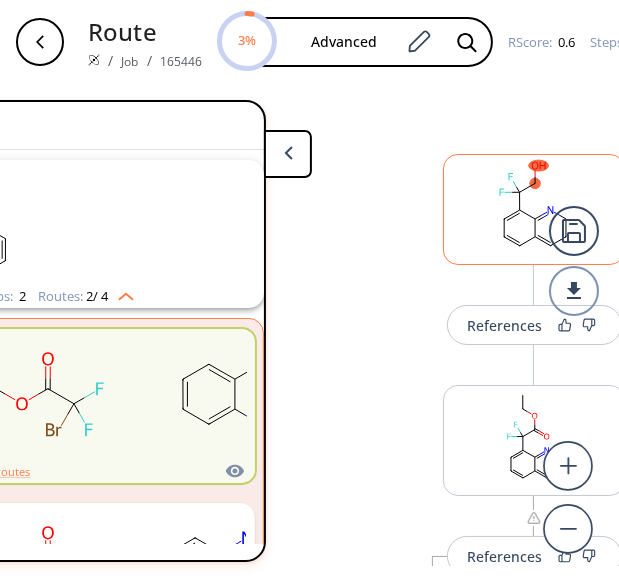click 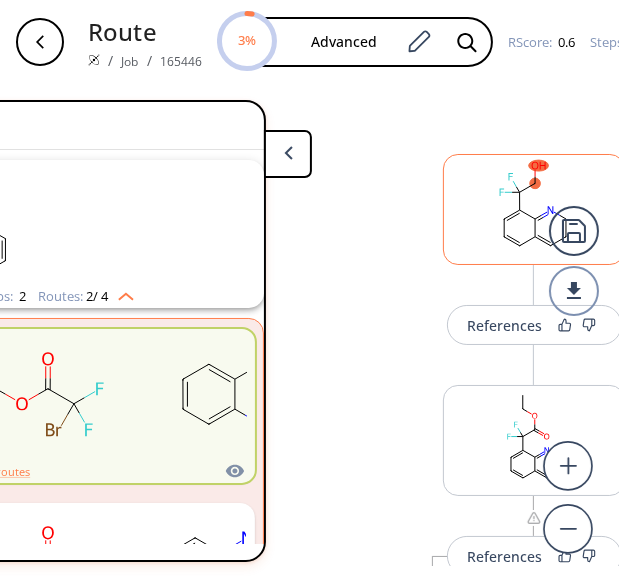scroll, scrollTop: 0, scrollLeft: 0, axis: both 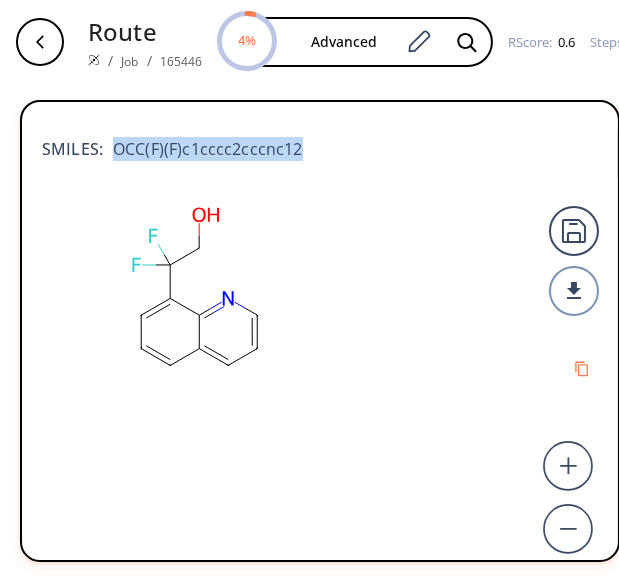 drag, startPoint x: 295, startPoint y: 149, endPoint x: 110, endPoint y: 140, distance: 185.2188 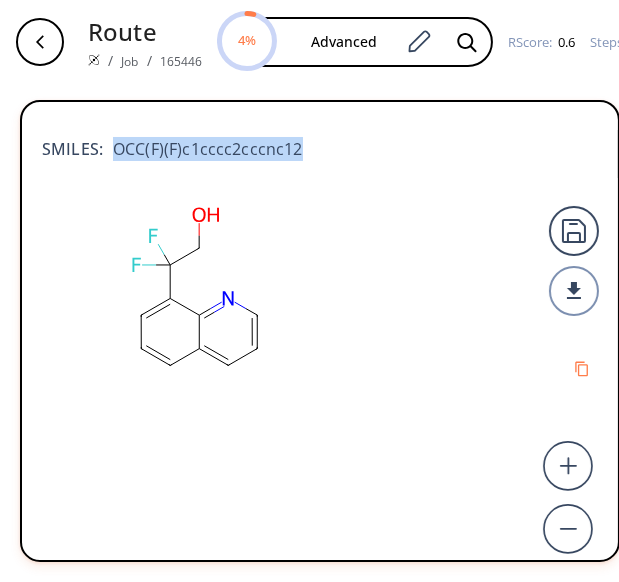 click on "OCC(F)(F)c1cccc2cccnc12" at bounding box center [202, 149] 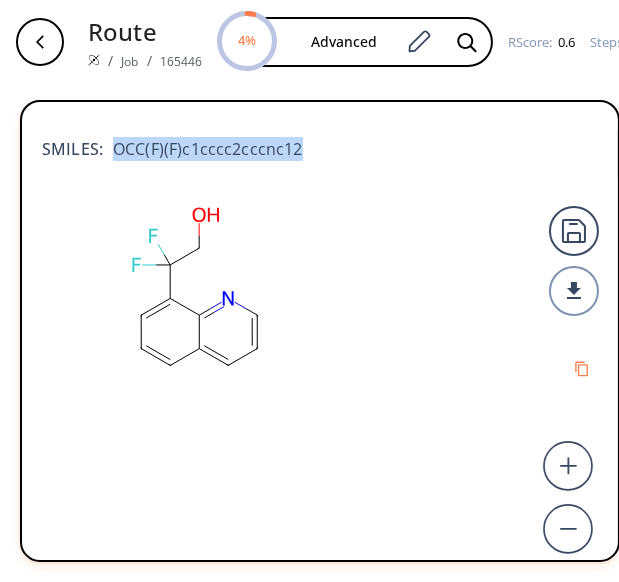 copy on "OCC(F)(F)c1cccc2cccnc12" 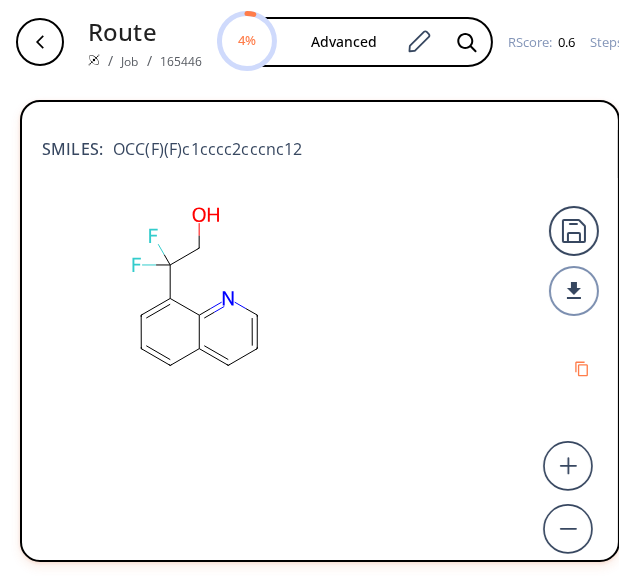 click 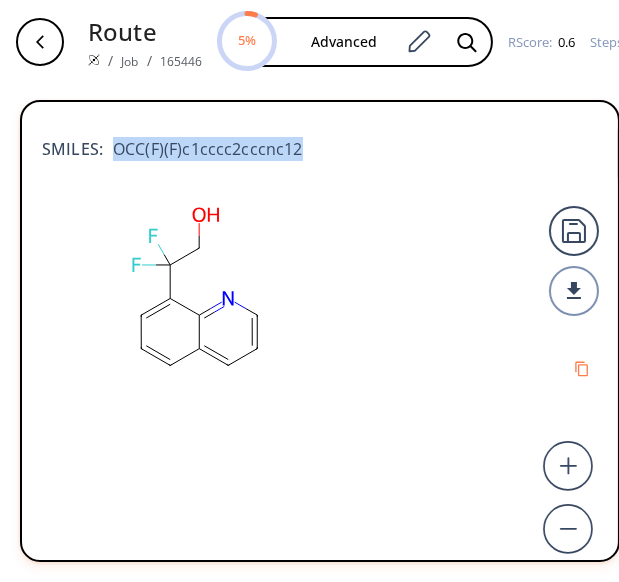 drag, startPoint x: 295, startPoint y: 149, endPoint x: 116, endPoint y: 148, distance: 179.00279 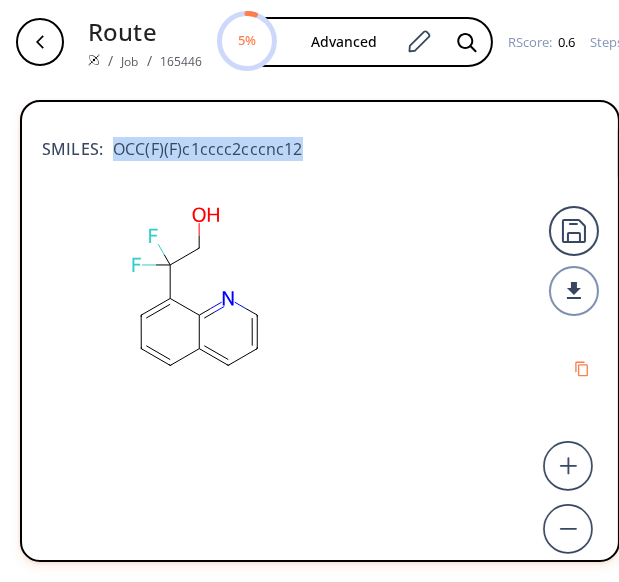 click on "OCC(F)(F)c1cccc2cccnc12" at bounding box center (202, 149) 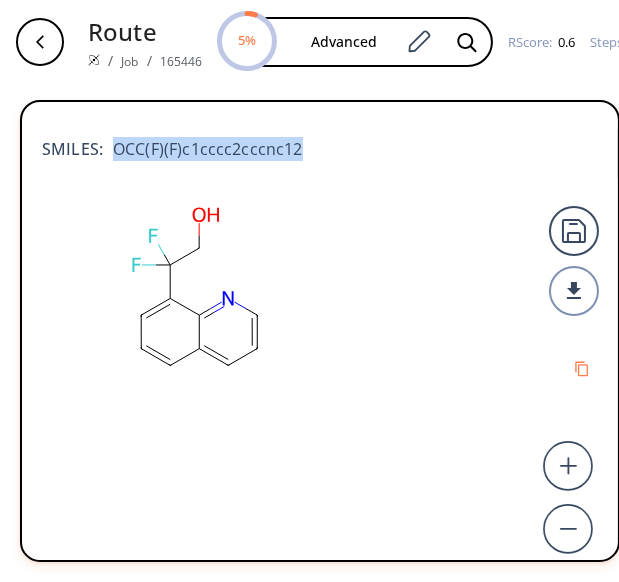copy on "OCC(F)(F)c1cccc2cccnc12" 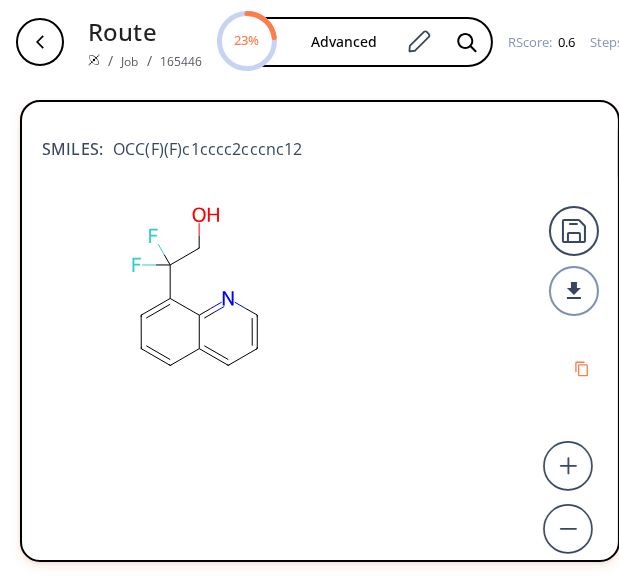 click on "Route / Job / 165446 23% C12C=CC=C(C(F)(F)CO)C1=NC=CC=2 Advanced RScore :   0.6   Steps :   2" at bounding box center [309, 42] 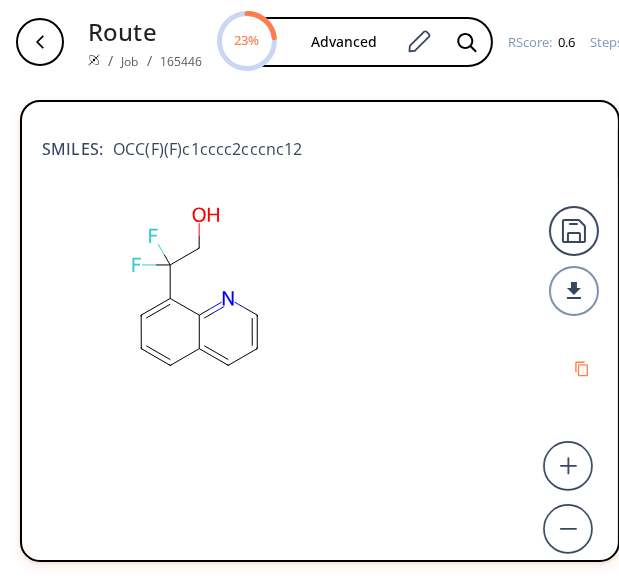 click on "References References" at bounding box center [555, 325] 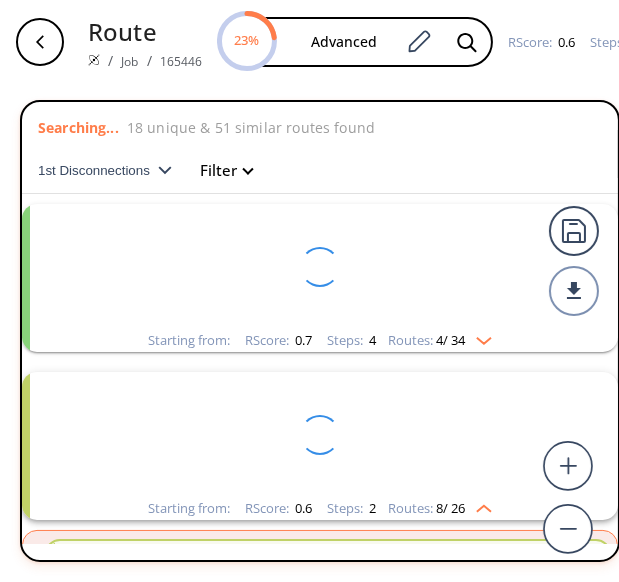 scroll, scrollTop: 44, scrollLeft: 0, axis: vertical 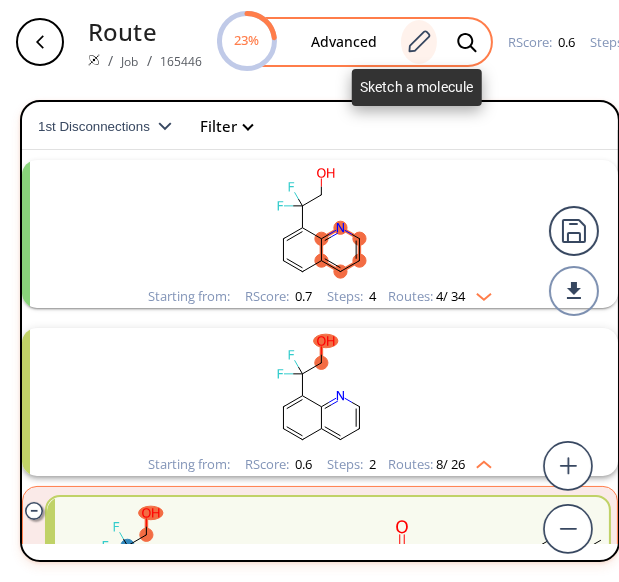 click 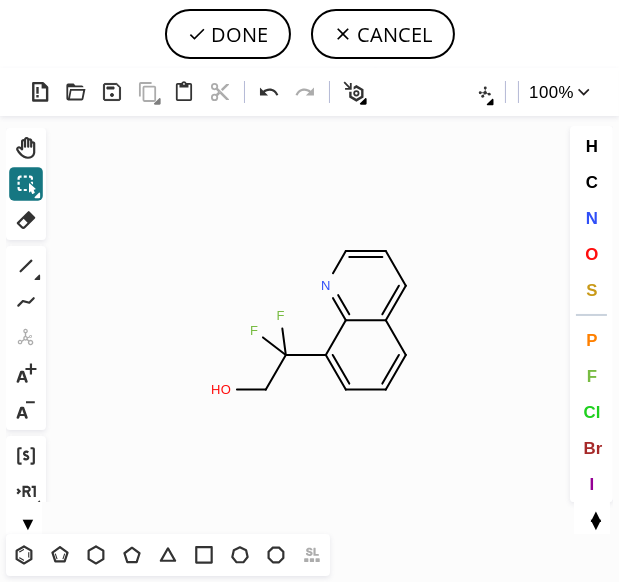 scroll, scrollTop: 0, scrollLeft: 0, axis: both 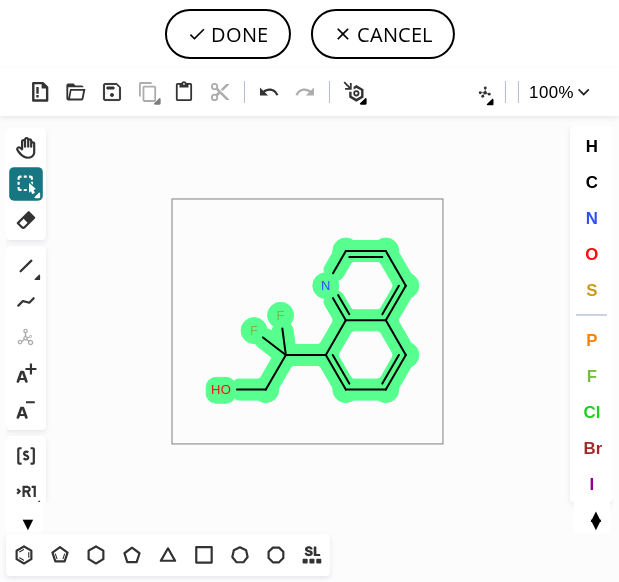 drag, startPoint x: 173, startPoint y: 200, endPoint x: 444, endPoint y: 445, distance: 365.33 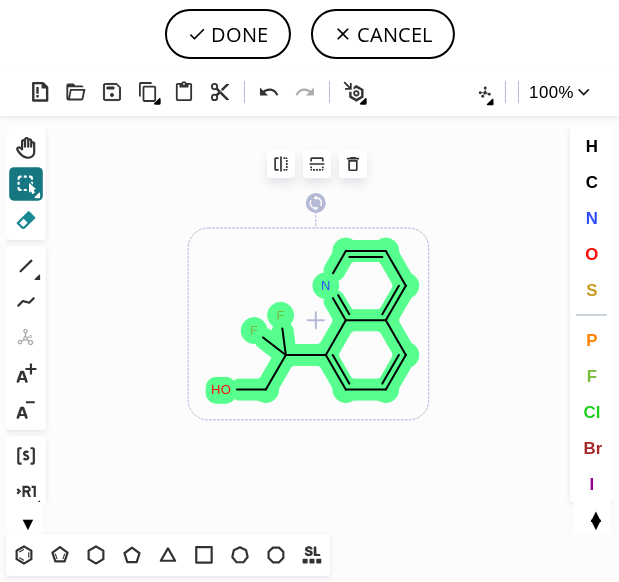 click 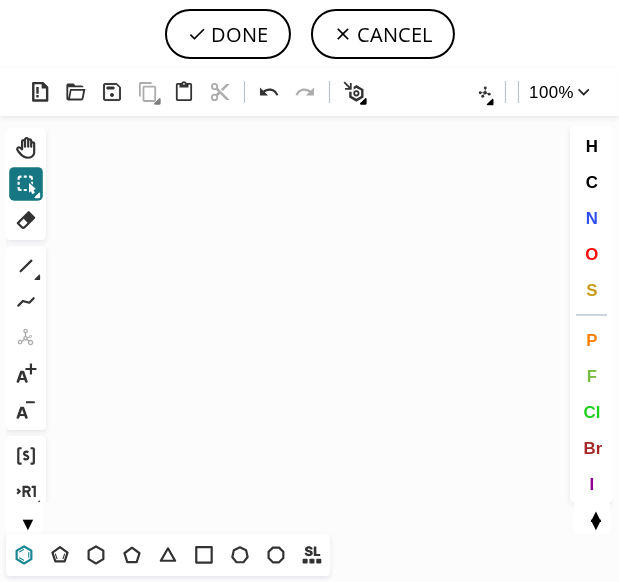 click 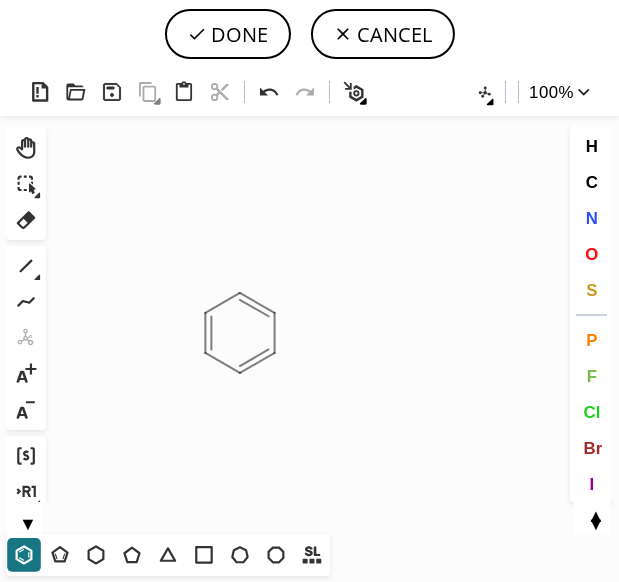 drag, startPoint x: 241, startPoint y: 334, endPoint x: 151, endPoint y: 335, distance: 90.005554 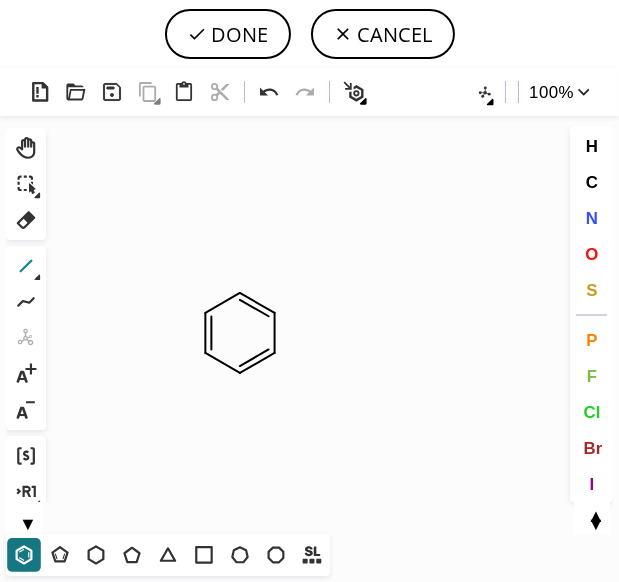 click 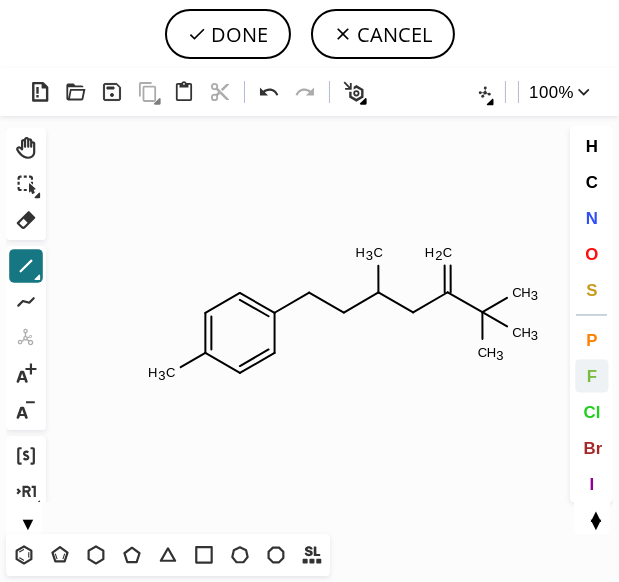 click on "F" at bounding box center [591, 375] 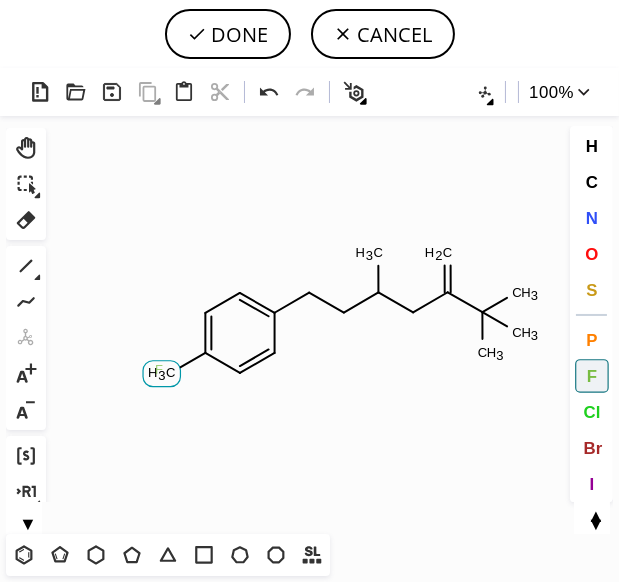click on "F" 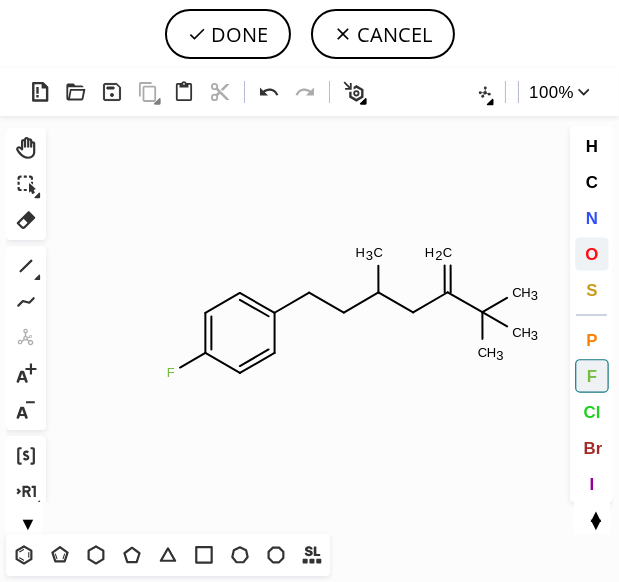 click on "O" at bounding box center [592, 254] 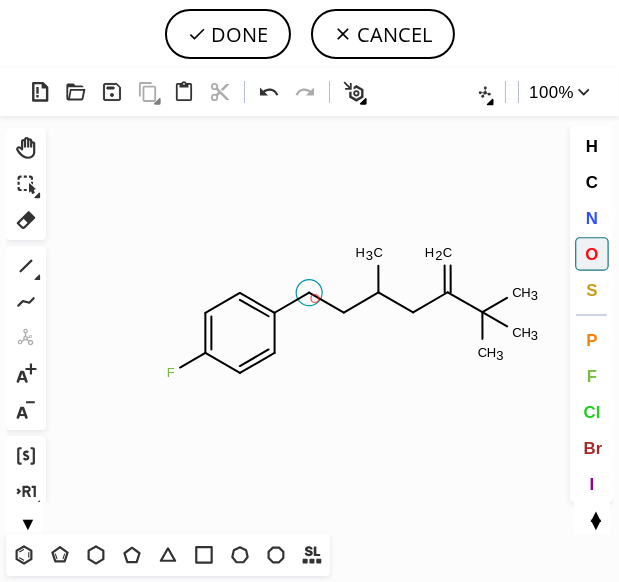 click on "O" 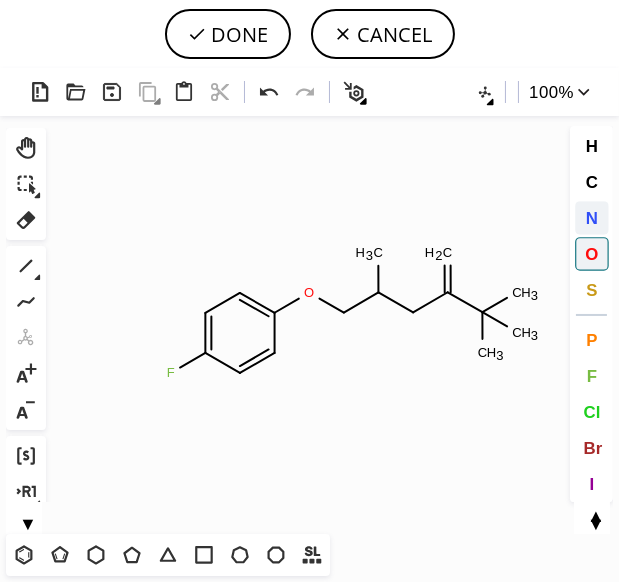 click on "N" at bounding box center (591, 217) 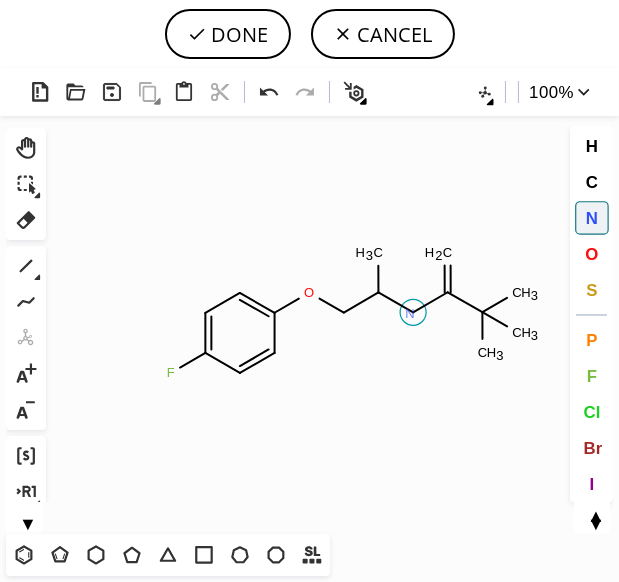click on "N" 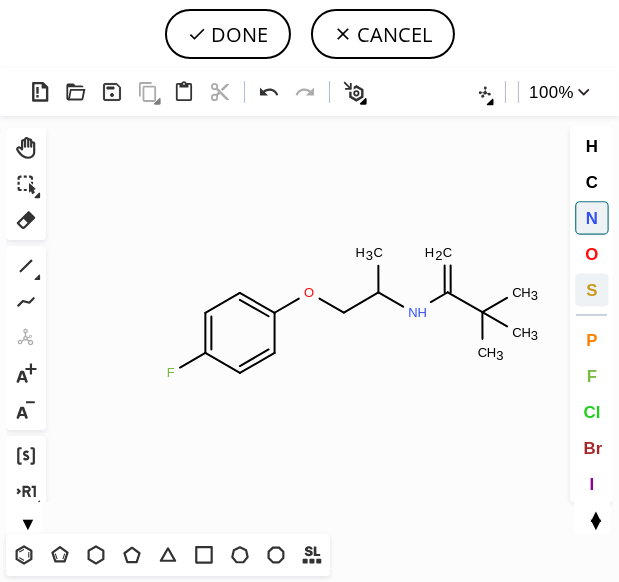 click on "S" at bounding box center (591, 289) 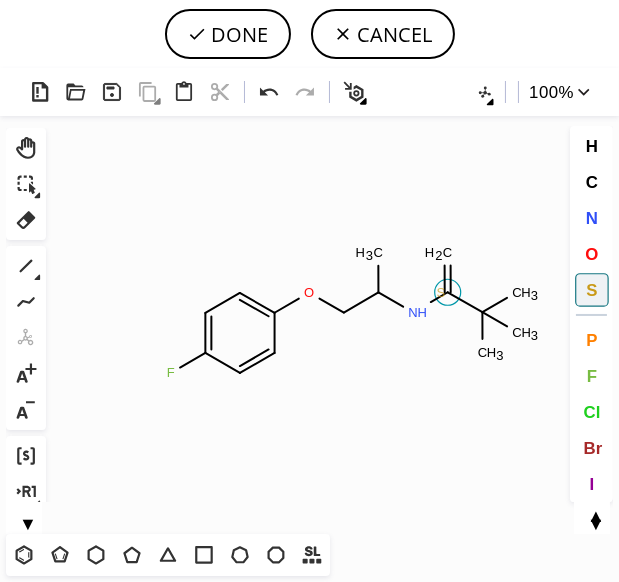 click on "S" 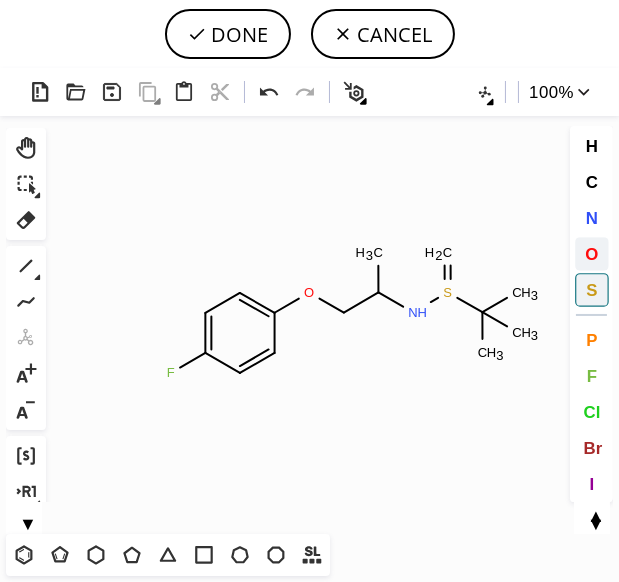 click on "O" at bounding box center (591, 253) 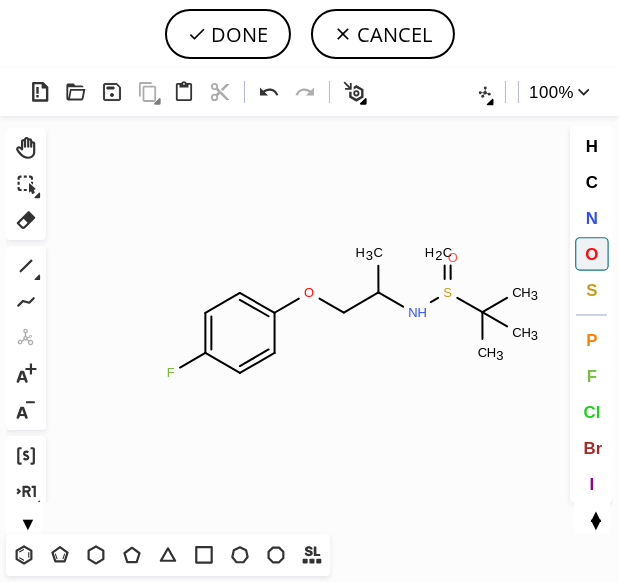 click on "O" 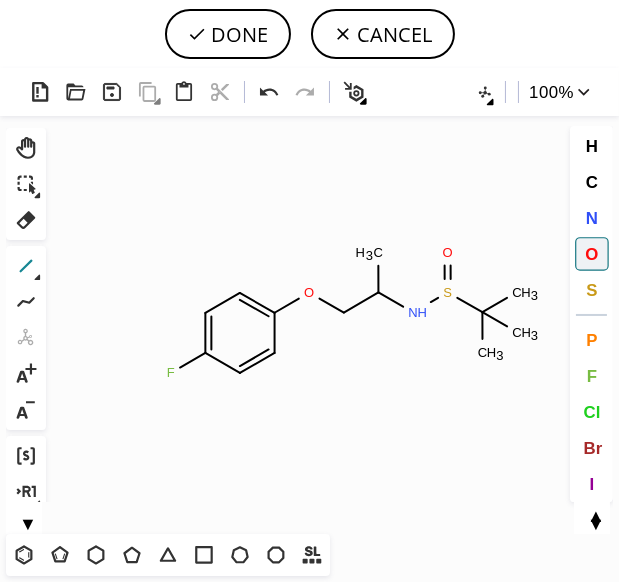 click 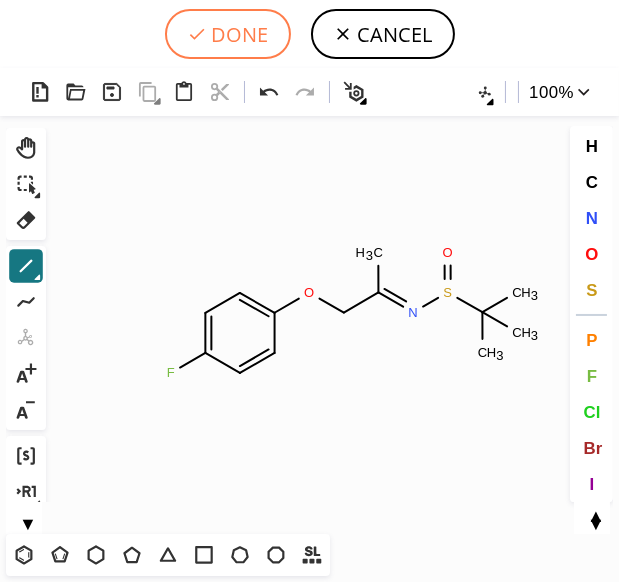 click on "DONE" at bounding box center [228, 34] 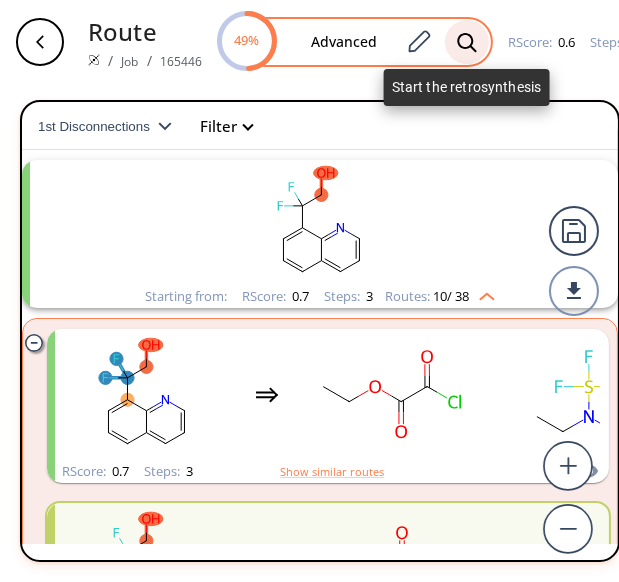 click 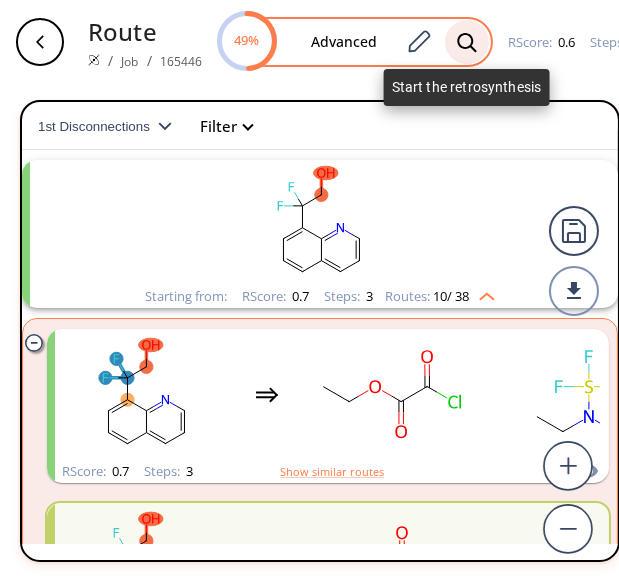 scroll, scrollTop: 0, scrollLeft: 355, axis: horizontal 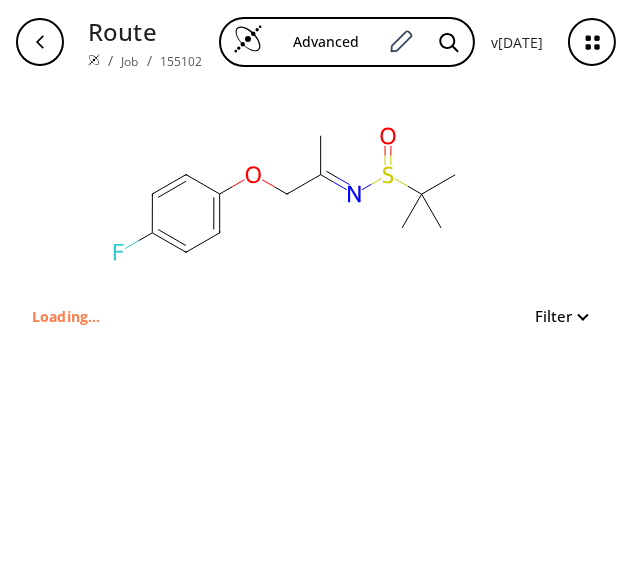type on "C1C(F)=CC=C(OC/C(/C)=N/S(=O)C(C)(C)C)C=1" 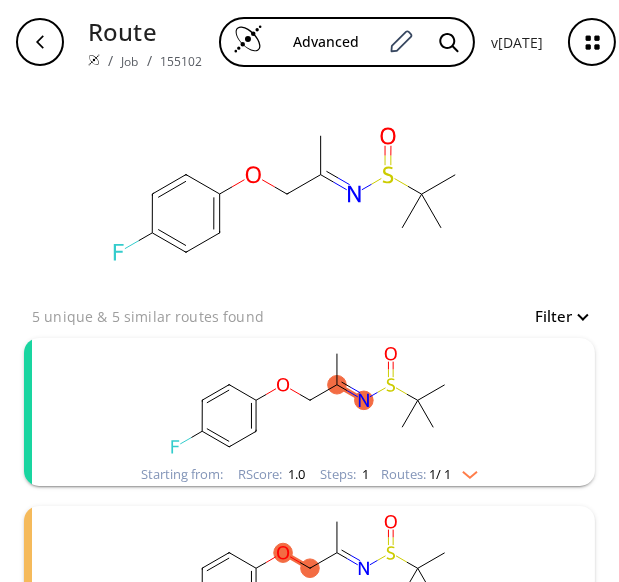 click 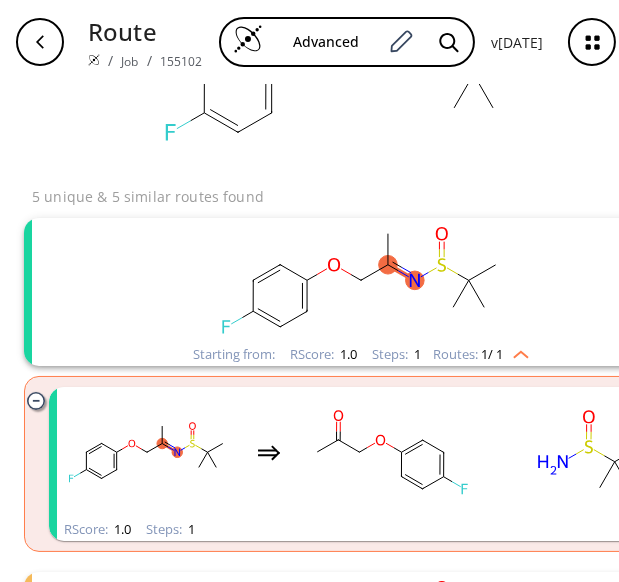 scroll, scrollTop: 151, scrollLeft: 0, axis: vertical 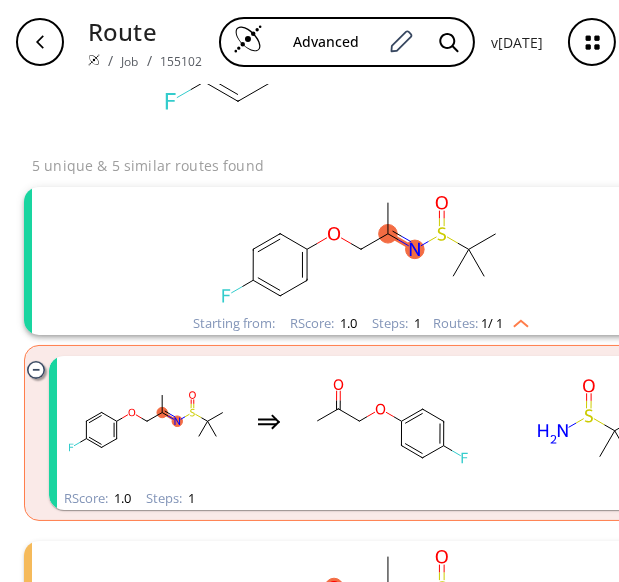 click 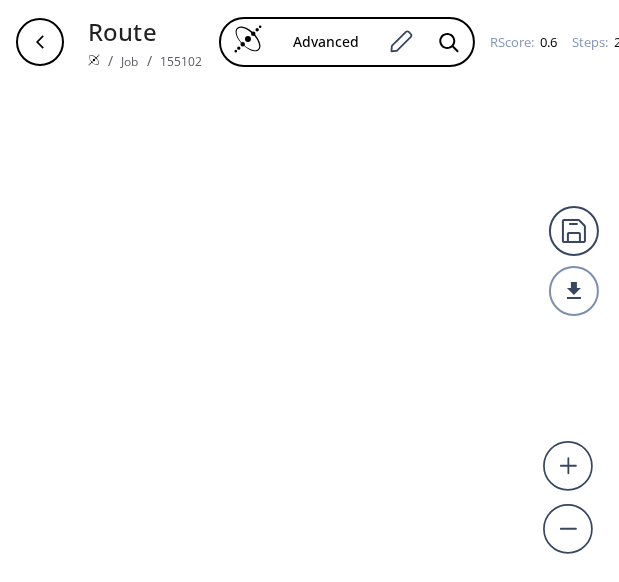 scroll, scrollTop: 0, scrollLeft: 0, axis: both 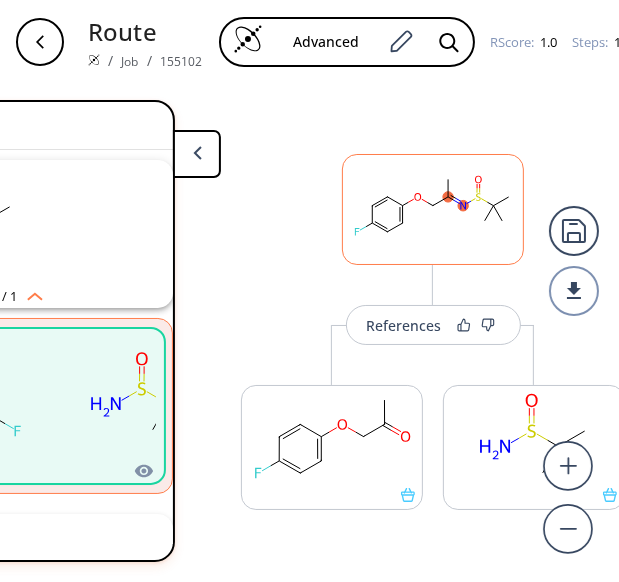 click 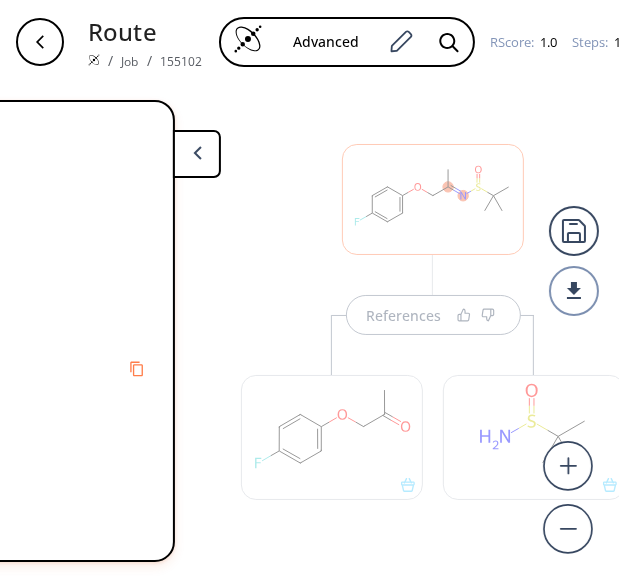 scroll, scrollTop: 0, scrollLeft: 0, axis: both 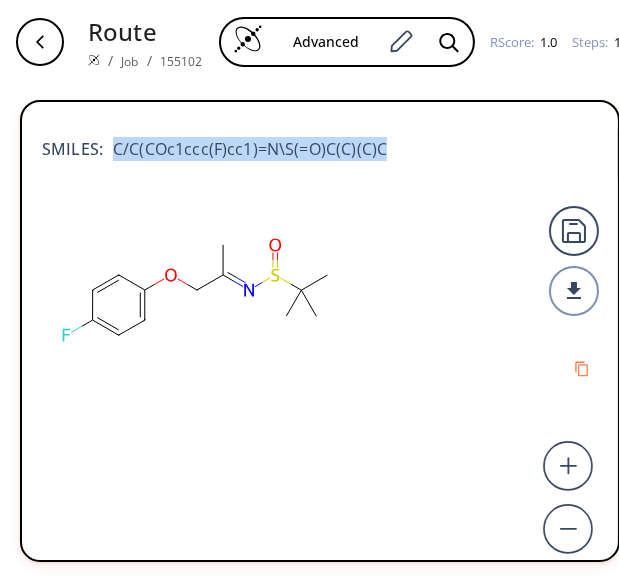 drag, startPoint x: 113, startPoint y: 147, endPoint x: 439, endPoint y: 153, distance: 326.0552 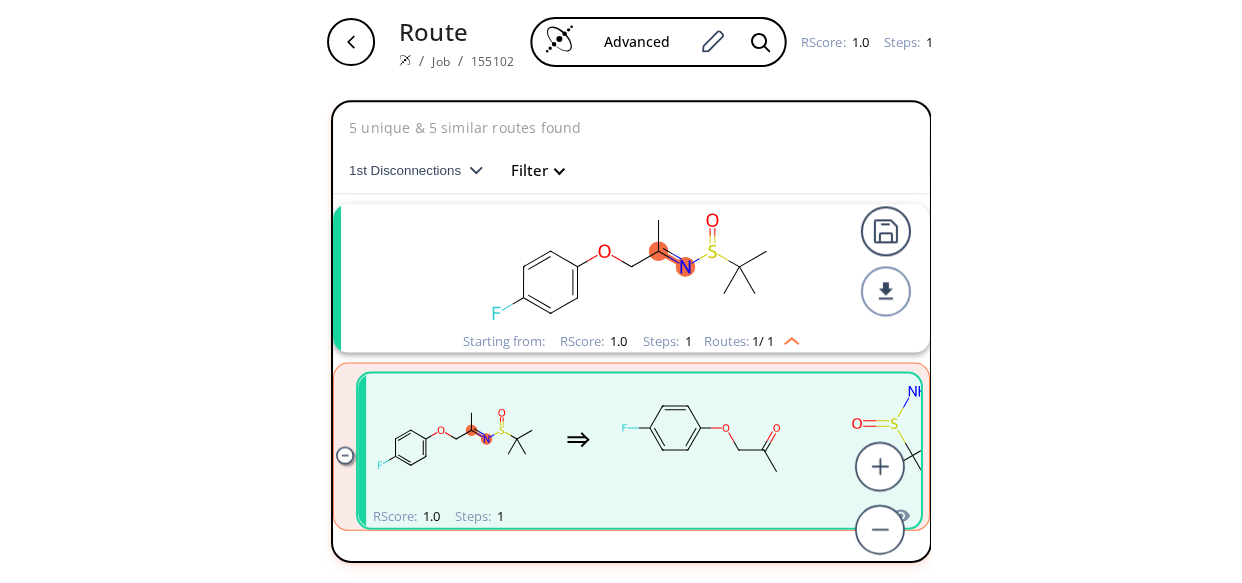 scroll, scrollTop: 44, scrollLeft: 0, axis: vertical 